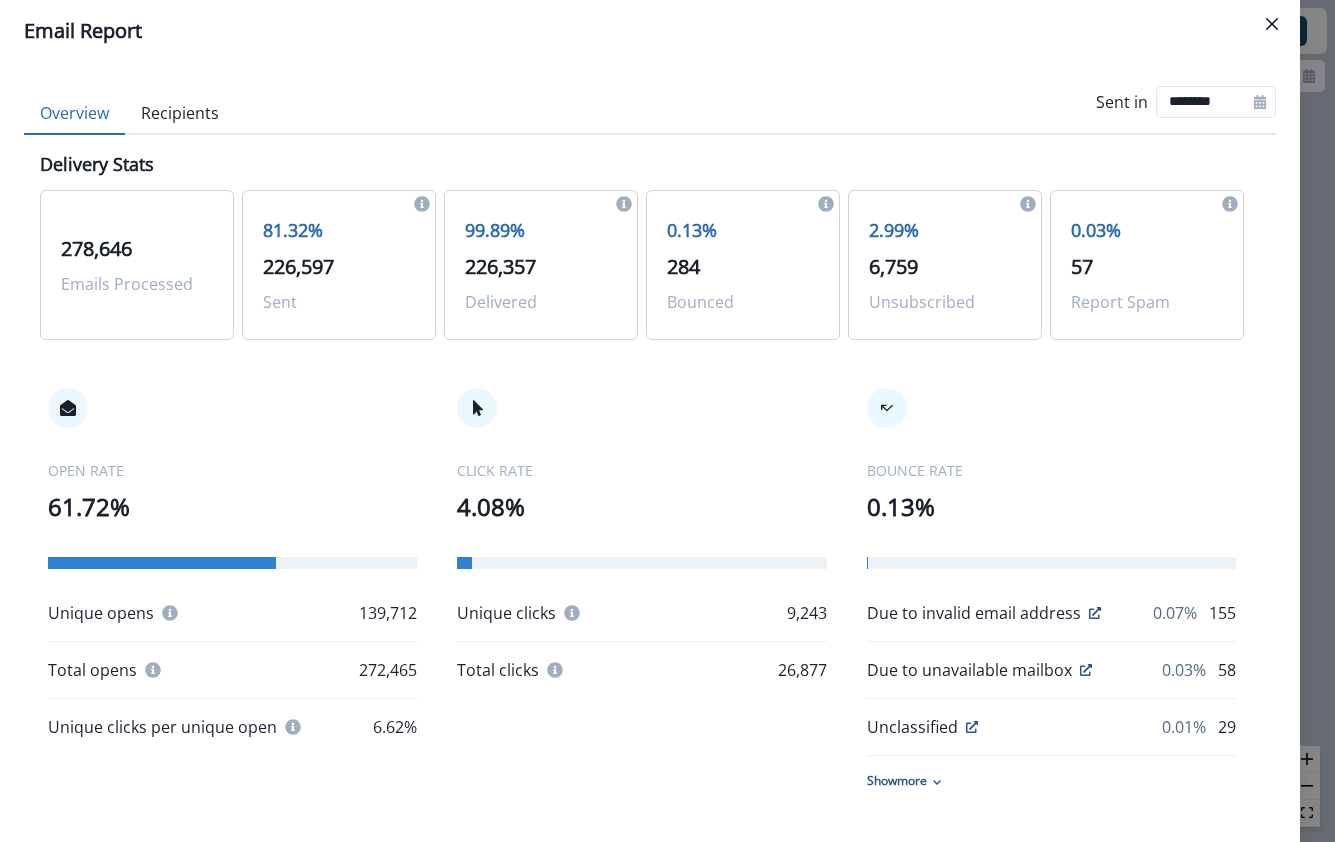 scroll, scrollTop: 0, scrollLeft: 0, axis: both 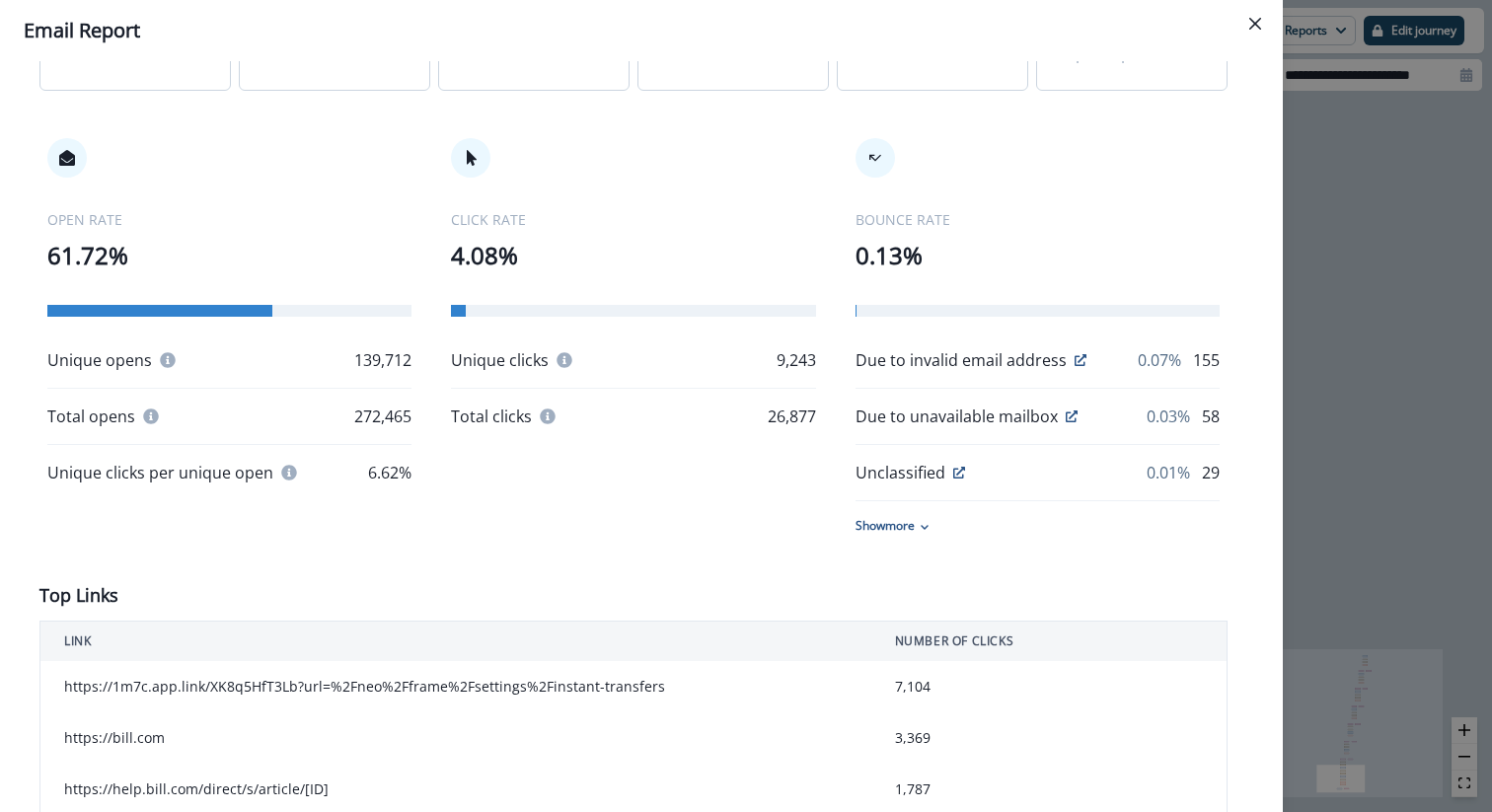 click on "Email Report Overview Recipients Sent in ******** Delivery Stats [NUMBER] Emails Processed [PERCENT] Sent [PERCENT] Delivered [PERCENT] Bounced [PERCENT] Unsubscribed [PERCENT] Report Spam OPEN RATE [PERCENT] Unique opens [NUMBER] Total opens [NUMBER] Unique clicks per unique open [PERCENT] CLICK RATE [PERCENT] Unique clicks [NUMBER] Total clicks [NUMBER] BOUNCE RATE [PERCENT] Due to invalid email address [PERCENT] [NUMBER] Due to unavailable mailbox [PERCENT] [NUMBER] Unclassified [PERCENT] [NUMBER] Show more Top Links LINK NUMBER OF CLICKS https://1m7c.app.link/XK8q5HfT3Lb?url=%2Fneo%2Fframe%2Fsettings%2Finstant-transfers [NUMBER] https://bill.com [NUMBER] https://help.bill.com/direct/s/article/[ID] [NUMBER] https://www.instagram.com/bill_hq/ [NUMBER] https://twitter.com/billcom [NUMBER] View all links Email Clients Open Click Note: Due to iOS privacy settings, iOS open rates will be reported as higher than the actual rate. Gmail [PERCENT] Apple Privacy Protection [PERCENT] Others [PERCENT] Mobile Safari UI/WKWebView [PERCENT] Chrome [PERCENT]" at bounding box center (746, 406) 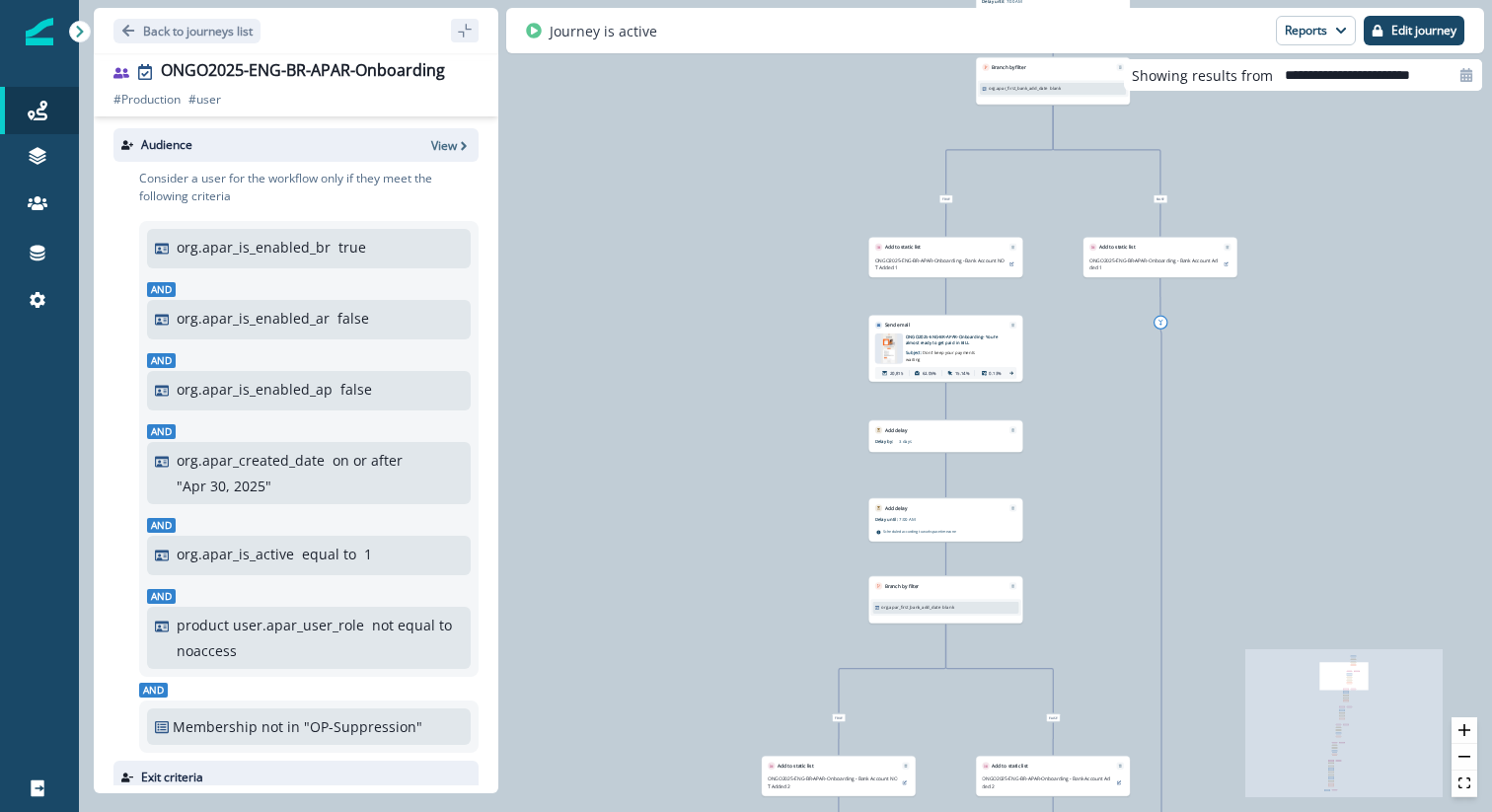 drag, startPoint x: 1208, startPoint y: 253, endPoint x: 688, endPoint y: 497, distance: 574.40056 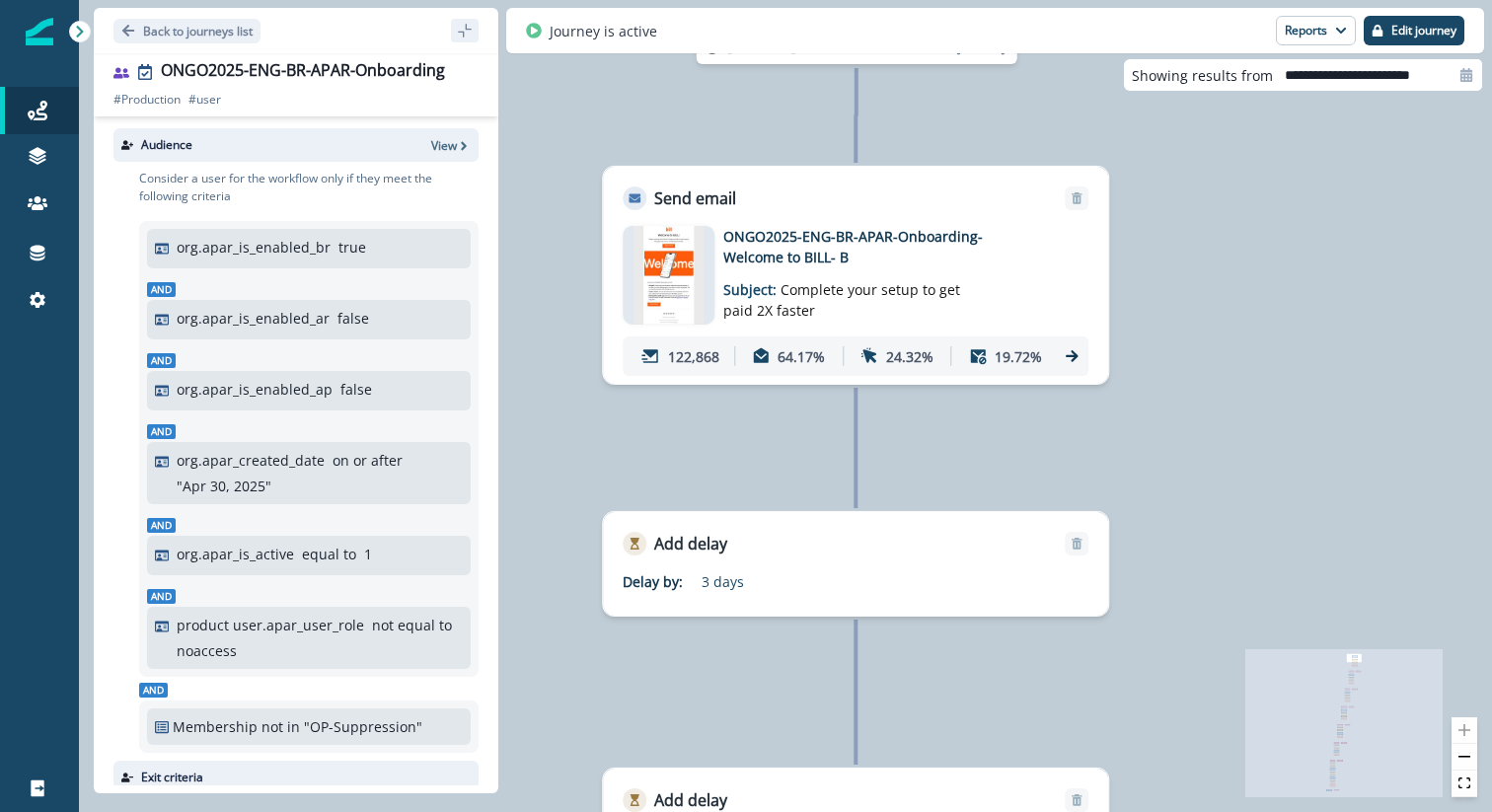 drag, startPoint x: 1017, startPoint y: 400, endPoint x: 1137, endPoint y: 344, distance: 132.42356 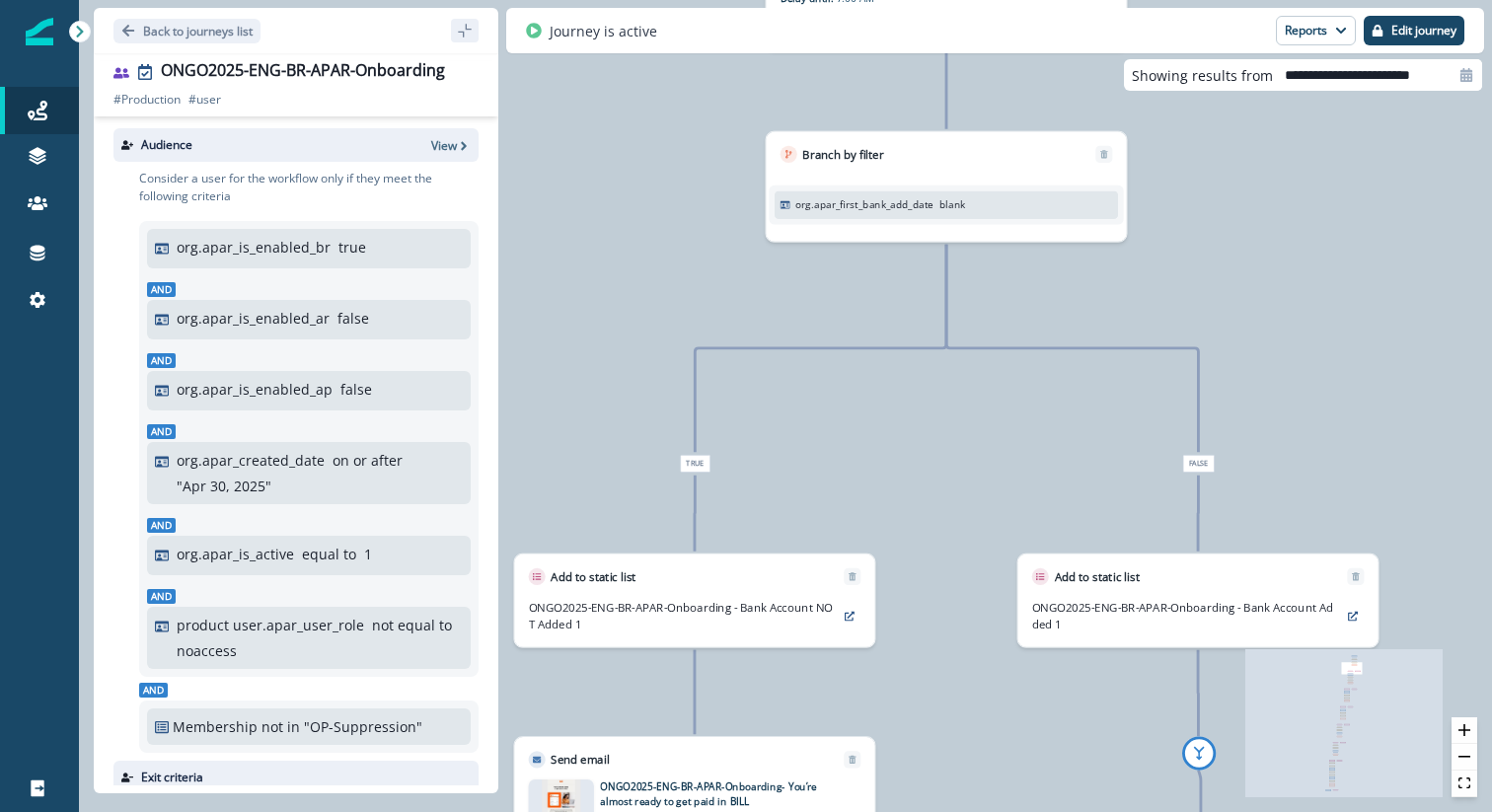 drag, startPoint x: 1007, startPoint y: 565, endPoint x: 1028, endPoint y: 387, distance: 179.2345 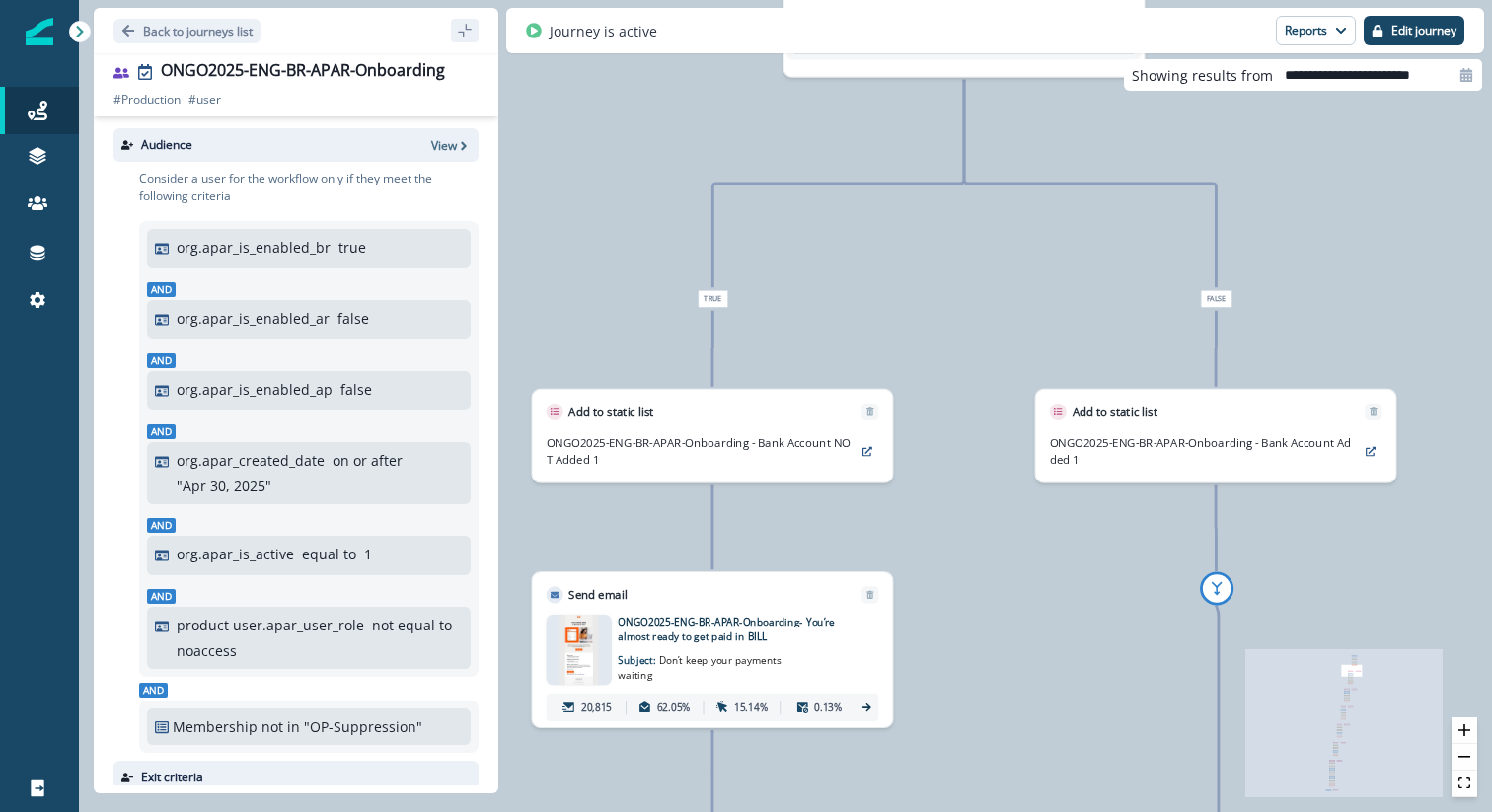drag, startPoint x: 971, startPoint y: 538, endPoint x: 970, endPoint y: 448, distance: 90.00556 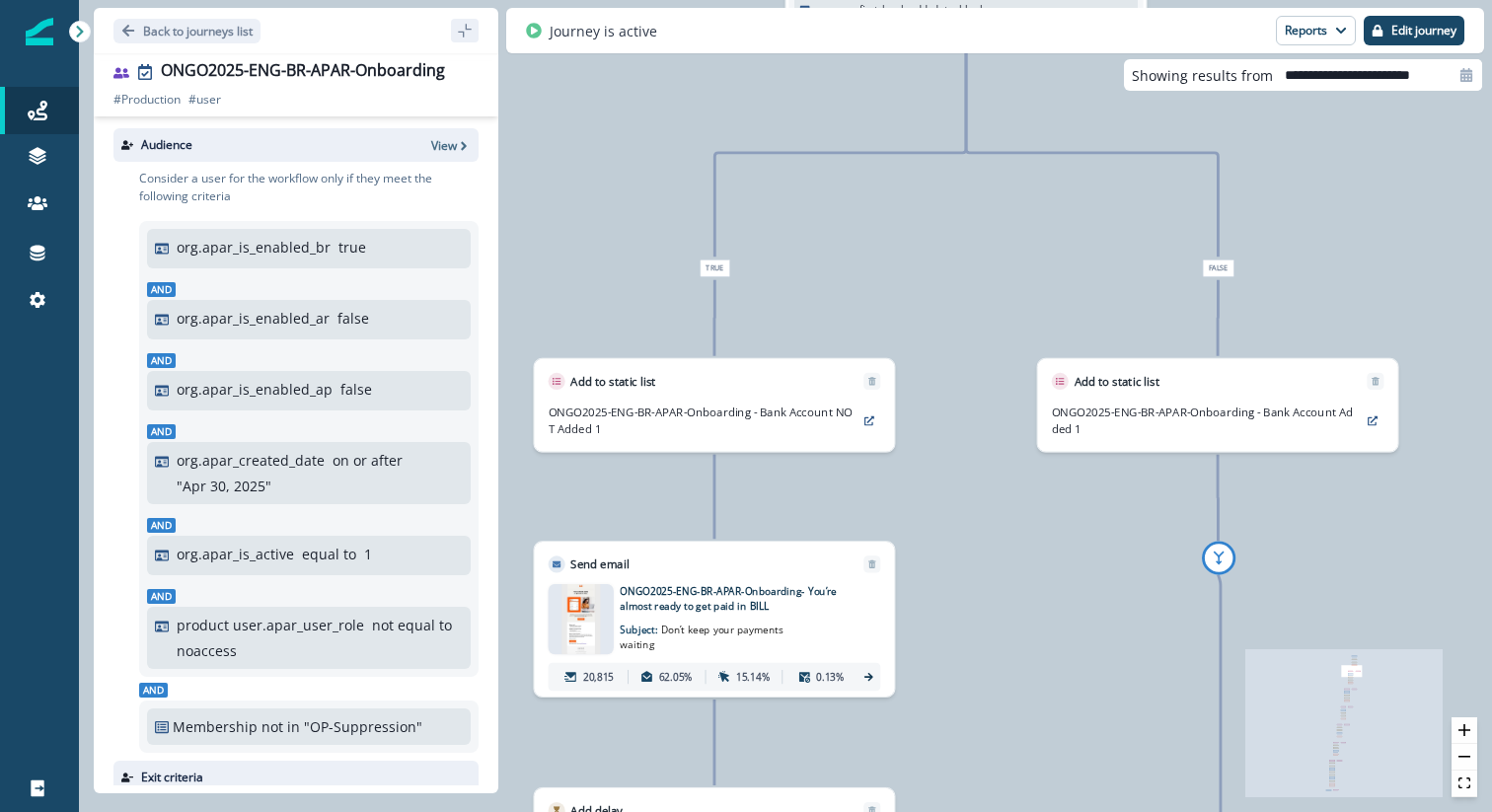 drag, startPoint x: 1007, startPoint y: 652, endPoint x: 1033, endPoint y: 533, distance: 121.80722 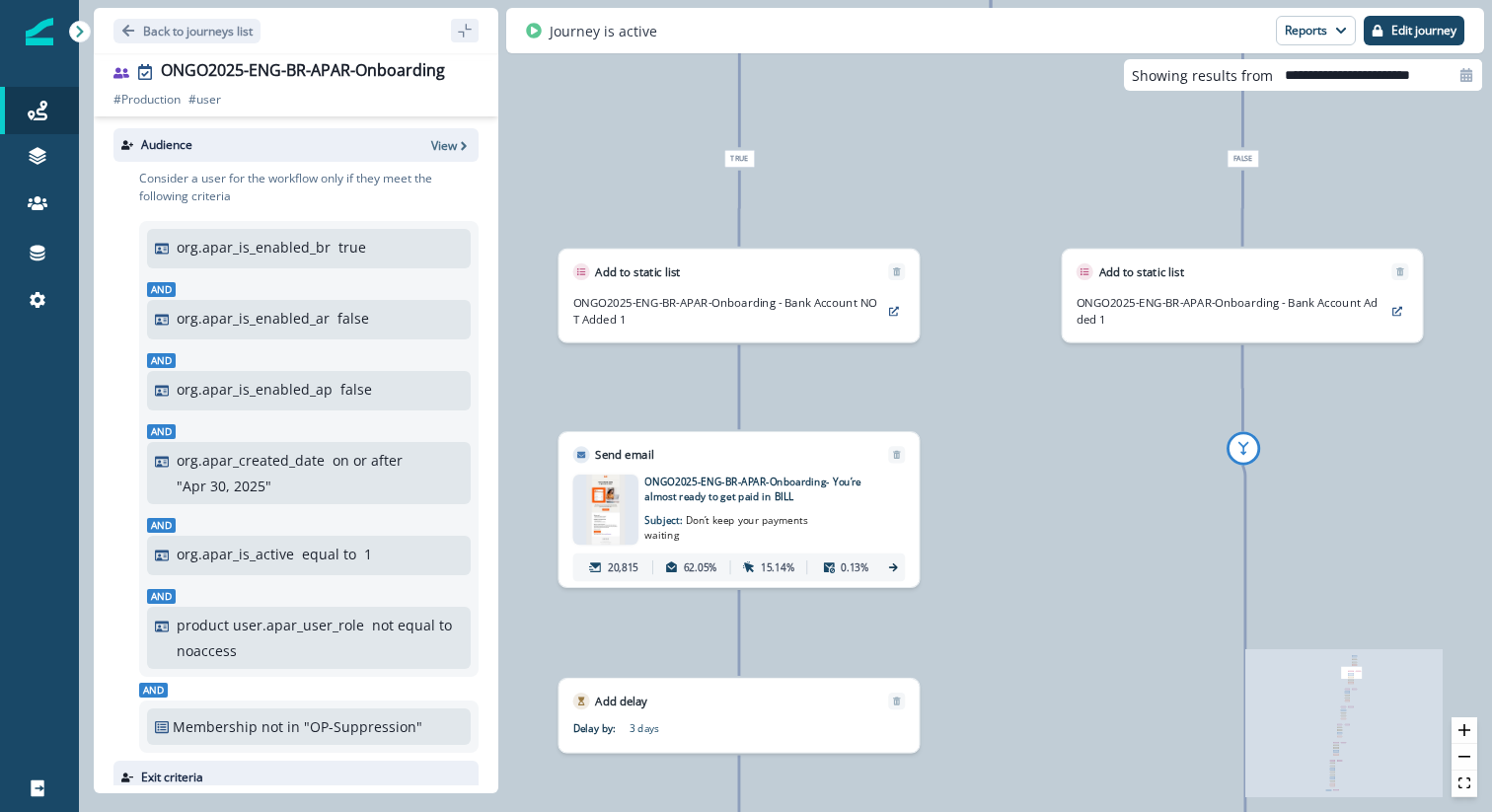 drag, startPoint x: 1001, startPoint y: 657, endPoint x: 1004, endPoint y: 458, distance: 199.02261 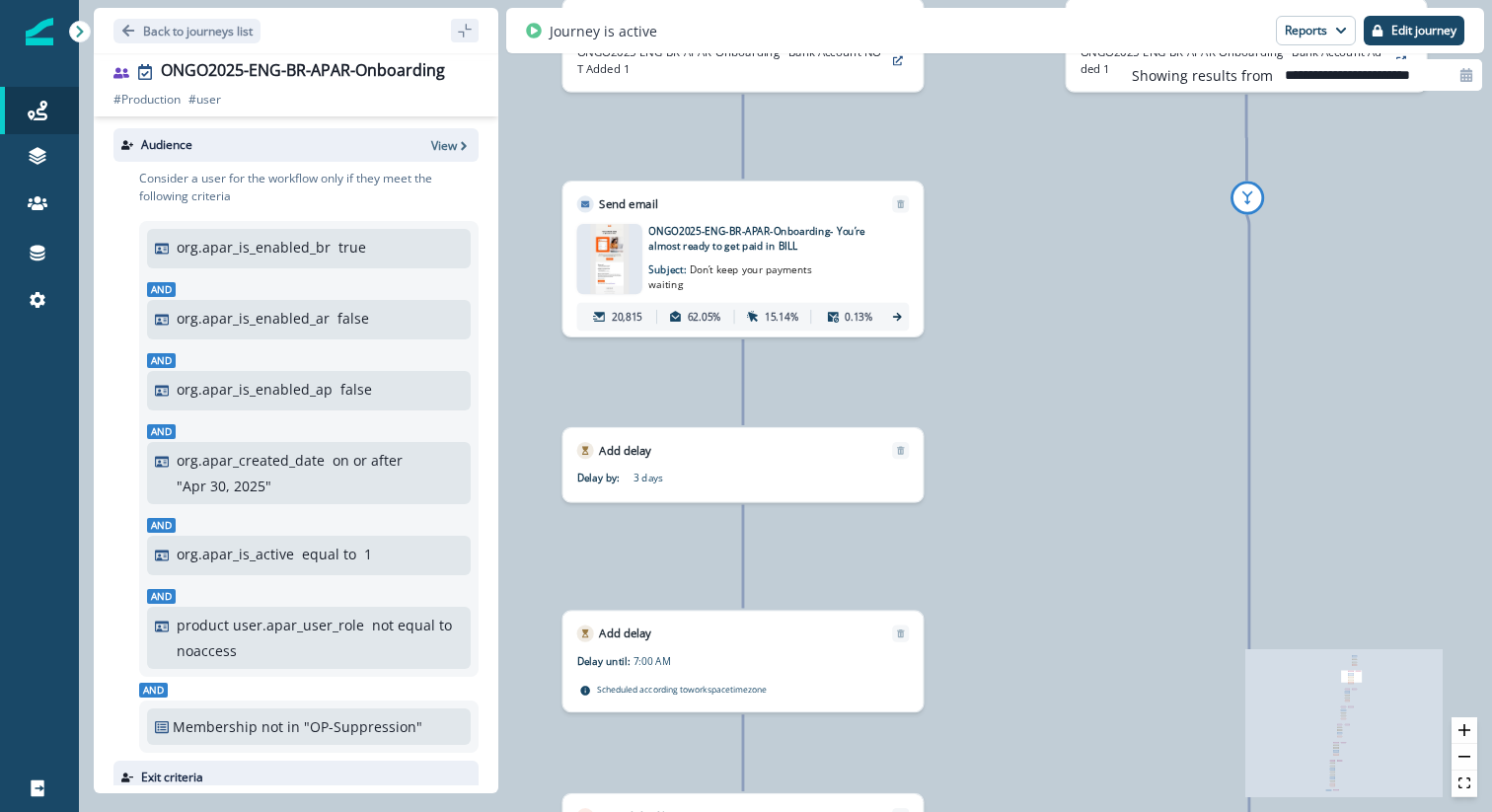 drag, startPoint x: 1007, startPoint y: 627, endPoint x: 1013, endPoint y: 416, distance: 211.08529 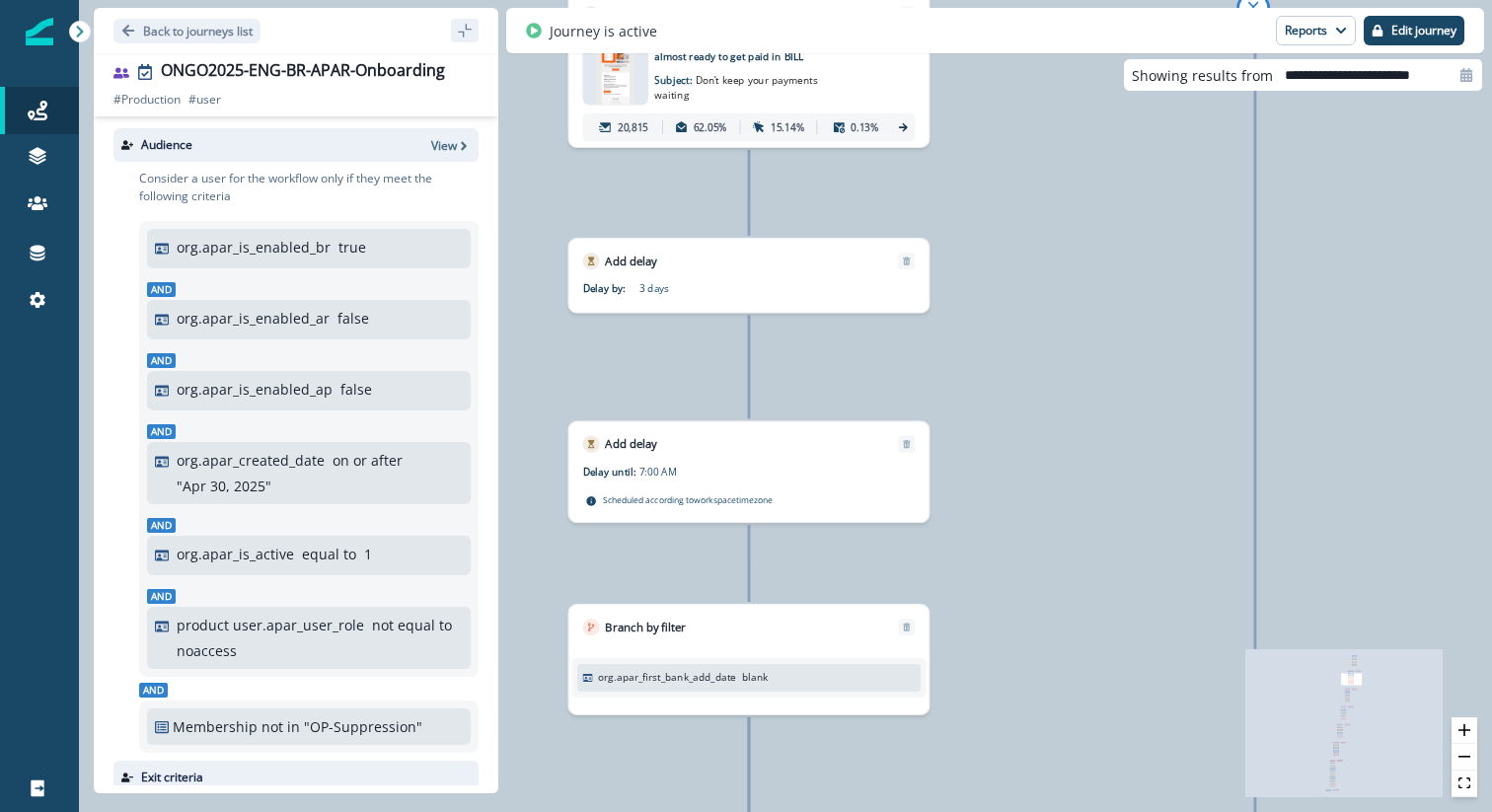 drag, startPoint x: 1010, startPoint y: 645, endPoint x: 1010, endPoint y: 377, distance: 268 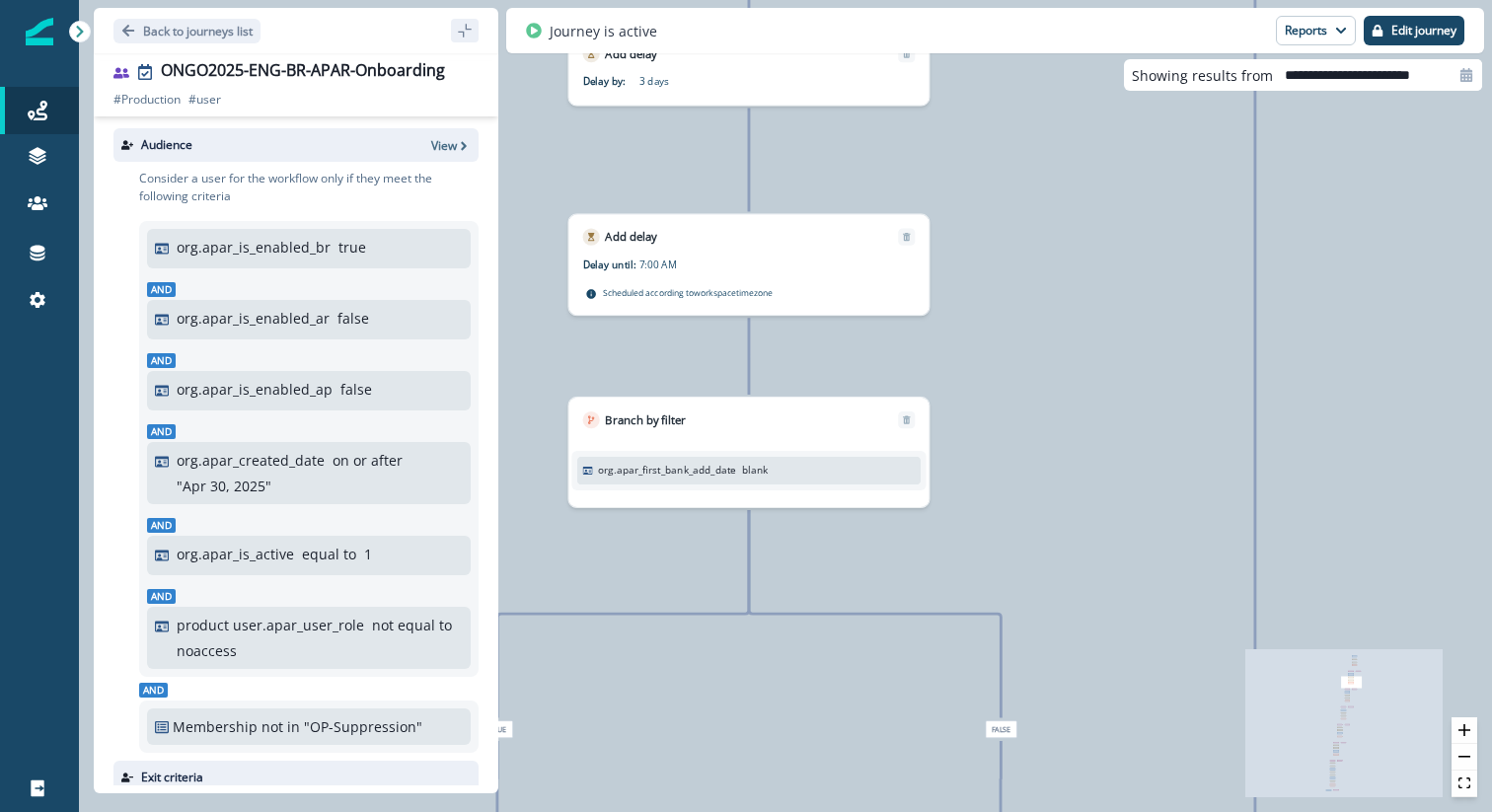 drag, startPoint x: 1025, startPoint y: 608, endPoint x: 1031, endPoint y: 446, distance: 162.11107 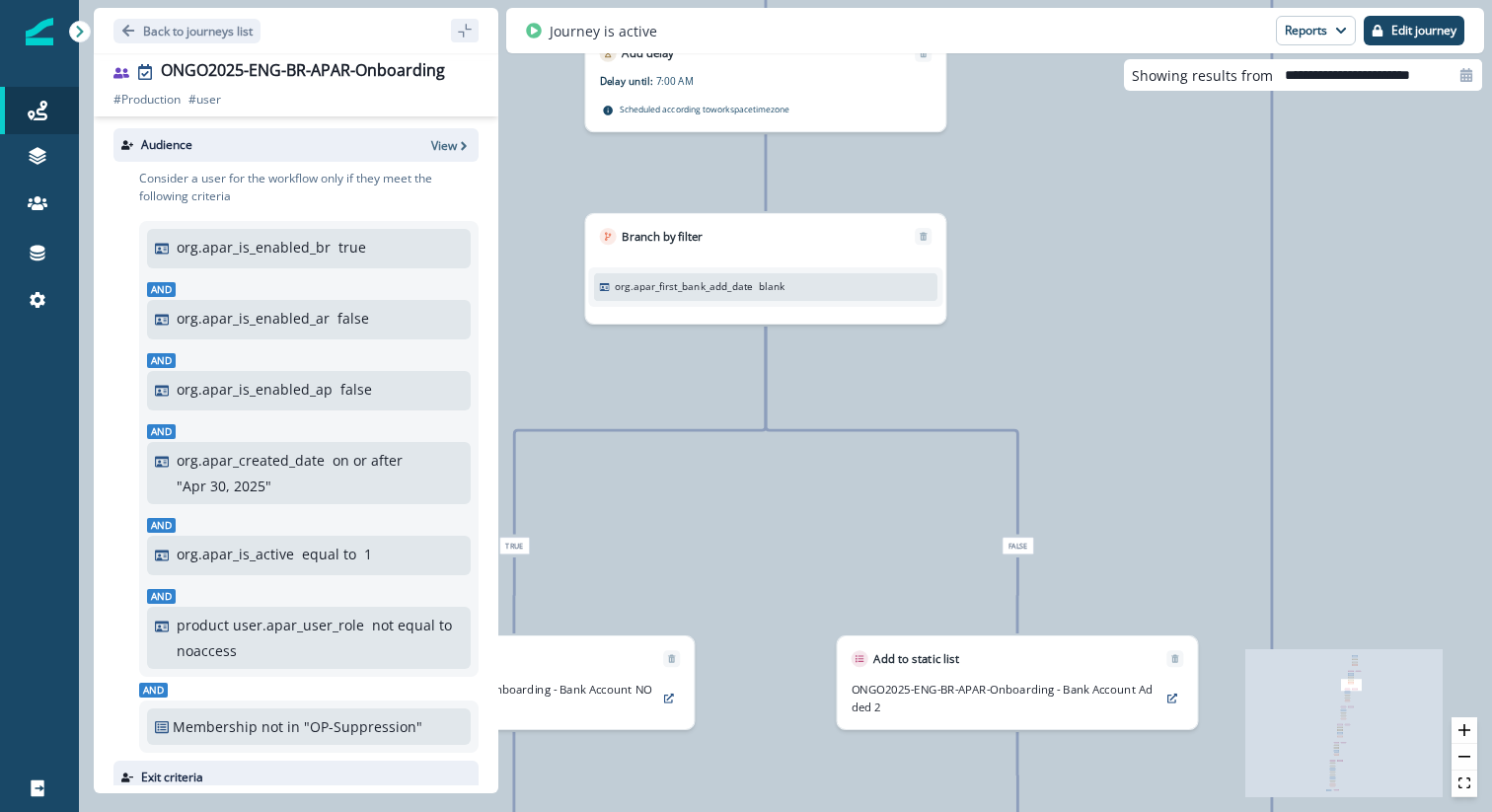 click on "[NUMBER] users have entered the journey Send email Email asset changed, journey reports will be subject to change This asset has overrides for ONGO[YEAR]-ENG-BR-APAR-Onboarding- Welcome to BILL- B Subject: Complete your setup to get paid 2X faster [NUMBER] [PERCENT] [PERCENT] [PERCENT] Add delay Delay by: 3 days Delay details incomplete Scheduled according to workspace timezone Add delay Delay until: [HOUR]:[MINUTE] [AM/PM] Delay details incomplete Scheduled according to workspace timezone Branch by filter org.apar_first_bank_add_date blank True Add to static list ONGO[YEAR]-ENG-BR-APAR-Onboarding - Bank Account NOT Added 1 Send email Email asset changed, journey reports will be subject to change This asset has overrides for ONGO[YEAR]-ENG-BR-APAR-Onboarding- You’re almost ready to get paid in BILL Subject: Don’t keep your payments waiting [NUMBER] [PERCENT] [PERCENT] [PERCENT] Add delay Delay by: 3 days Delay details incomplete Scheduled according to workspace timezone Add delay Delay until: [HOUR]:[MINUTE] [AM/PM] blank" at bounding box center (785, 406) 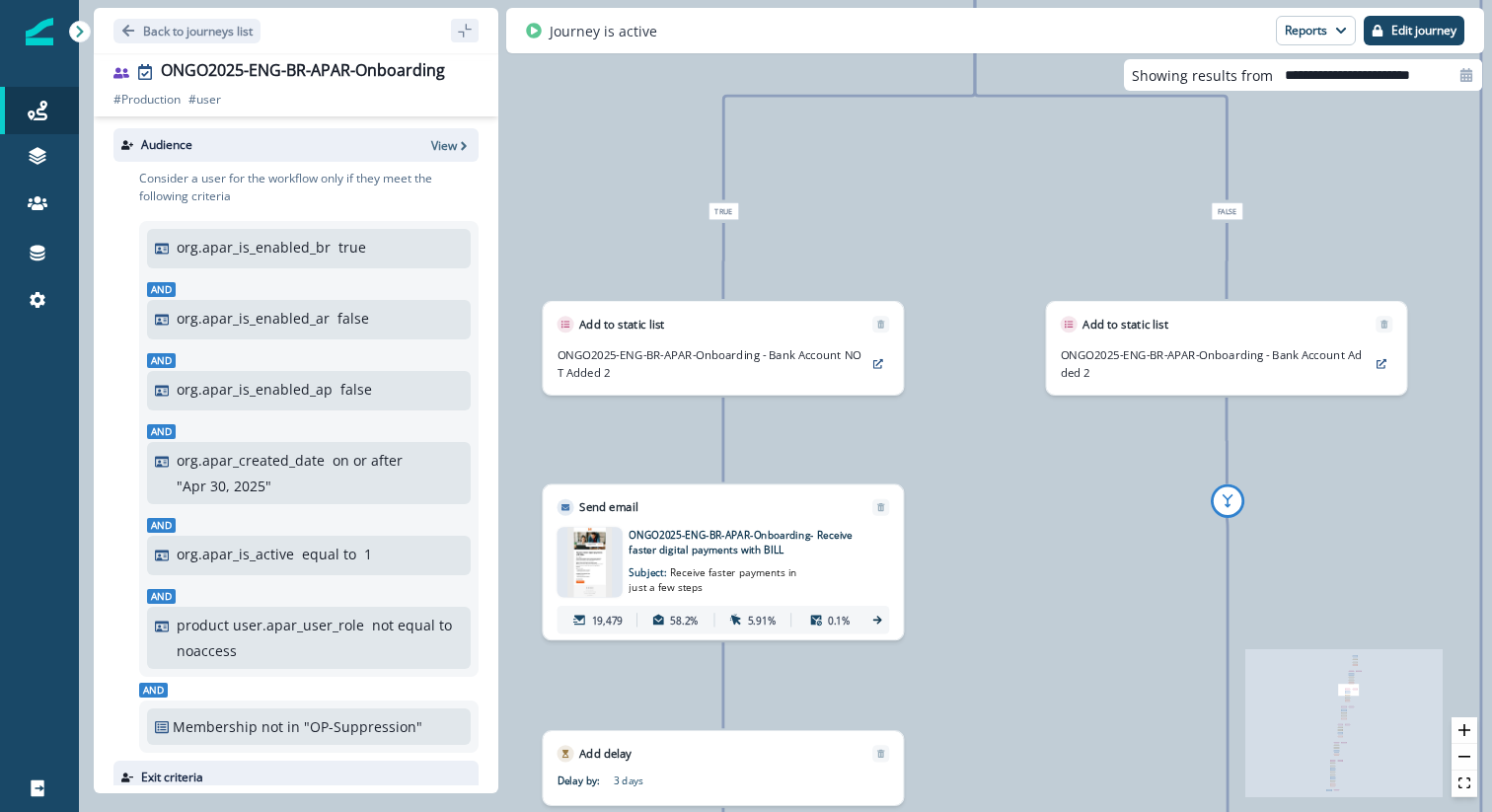 drag, startPoint x: 1018, startPoint y: 566, endPoint x: 1035, endPoint y: 523, distance: 46.238512 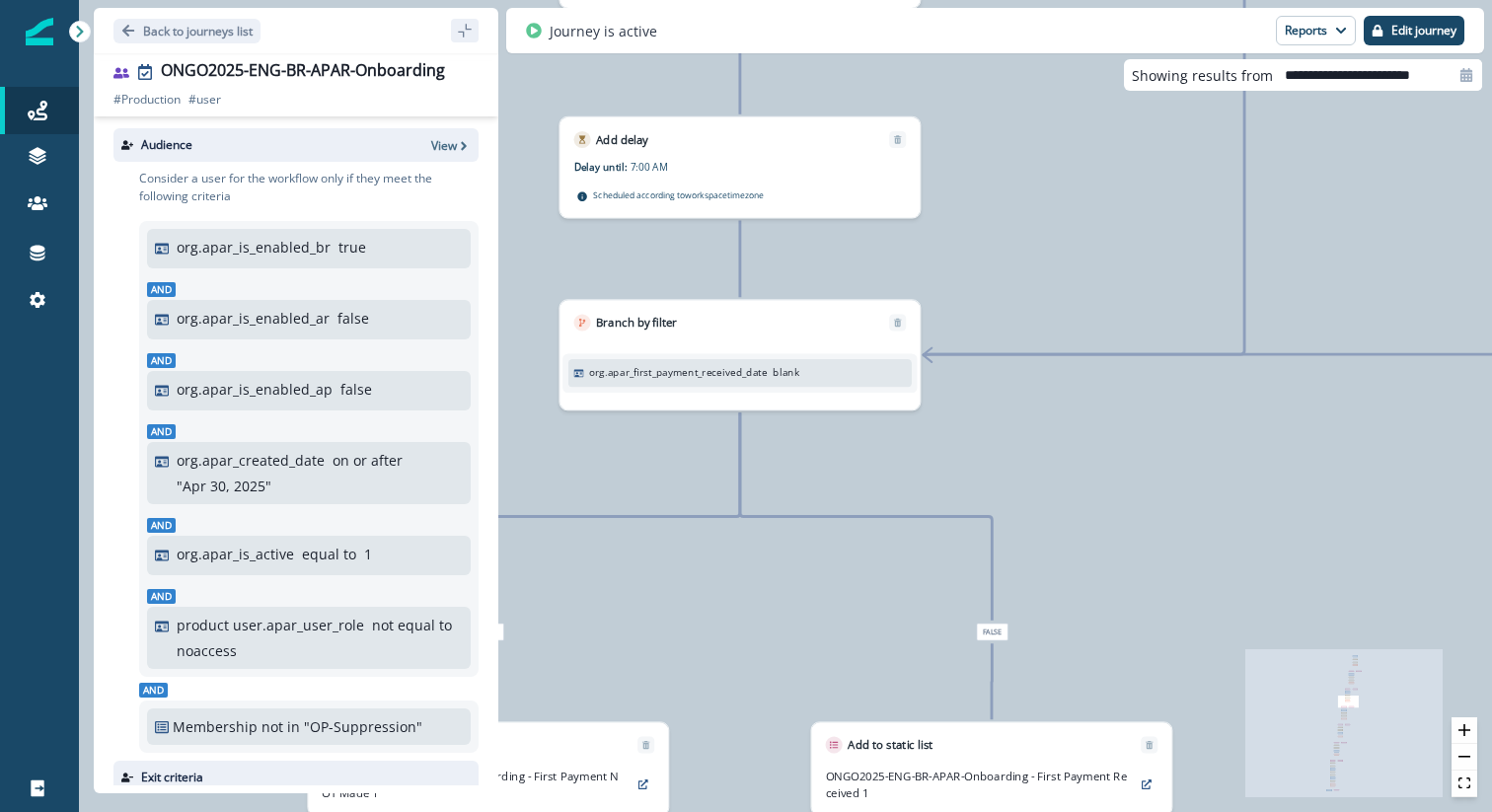 drag, startPoint x: 906, startPoint y: 662, endPoint x: 1008, endPoint y: 477, distance: 211.25577 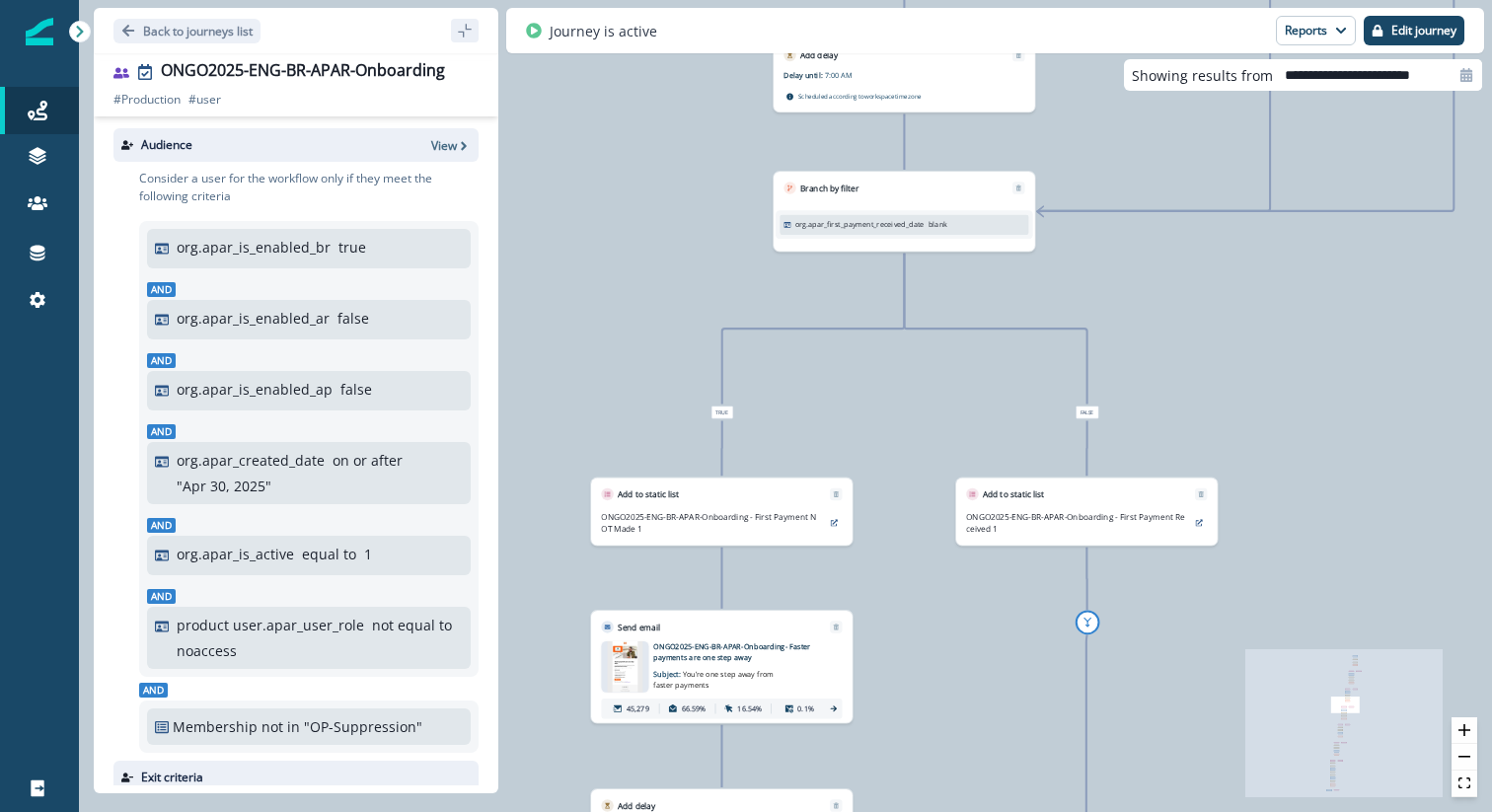 drag, startPoint x: 929, startPoint y: 655, endPoint x: 944, endPoint y: 406, distance: 249.4514 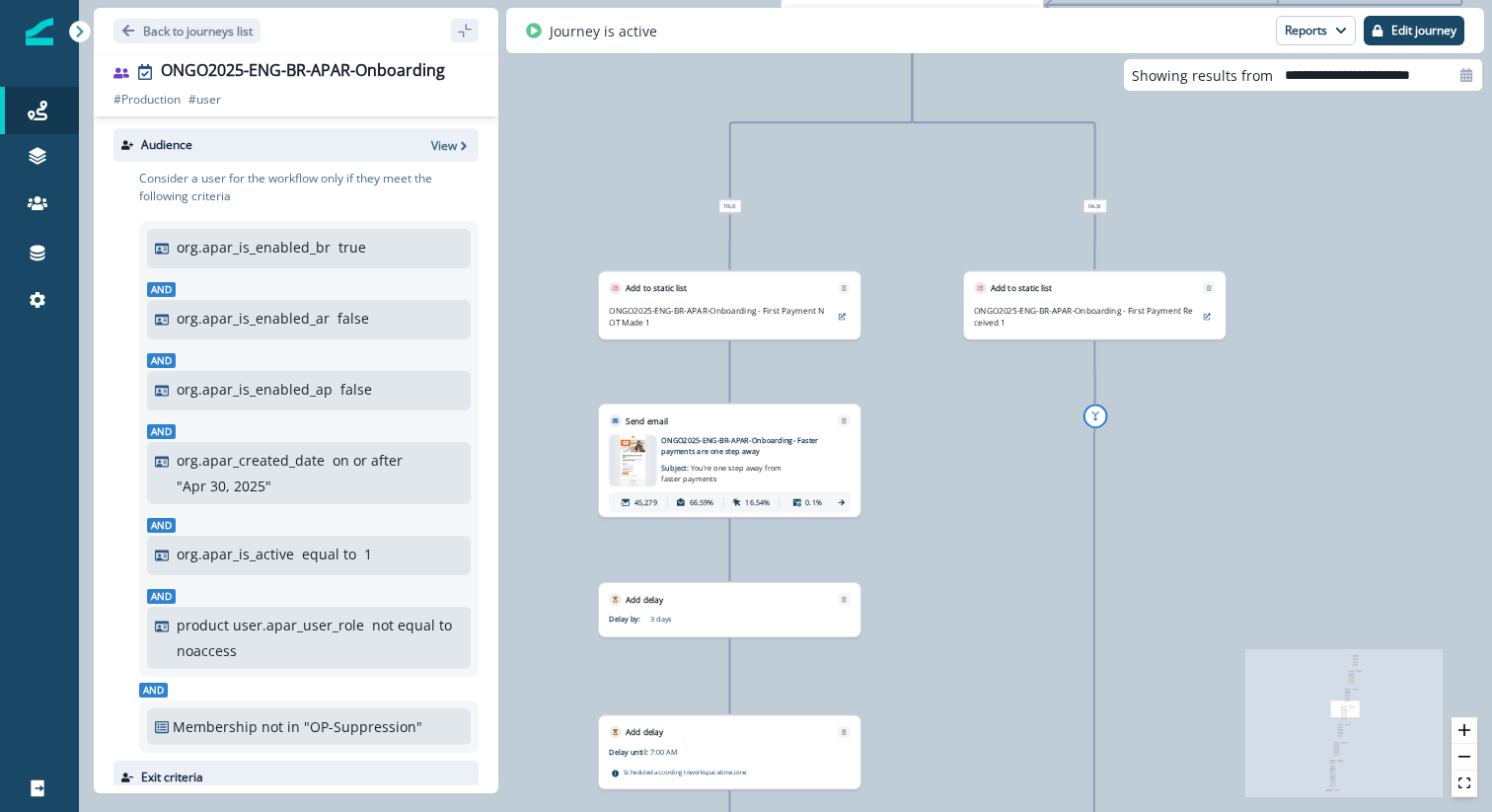 drag, startPoint x: 942, startPoint y: 537, endPoint x: 942, endPoint y: 385, distance: 152 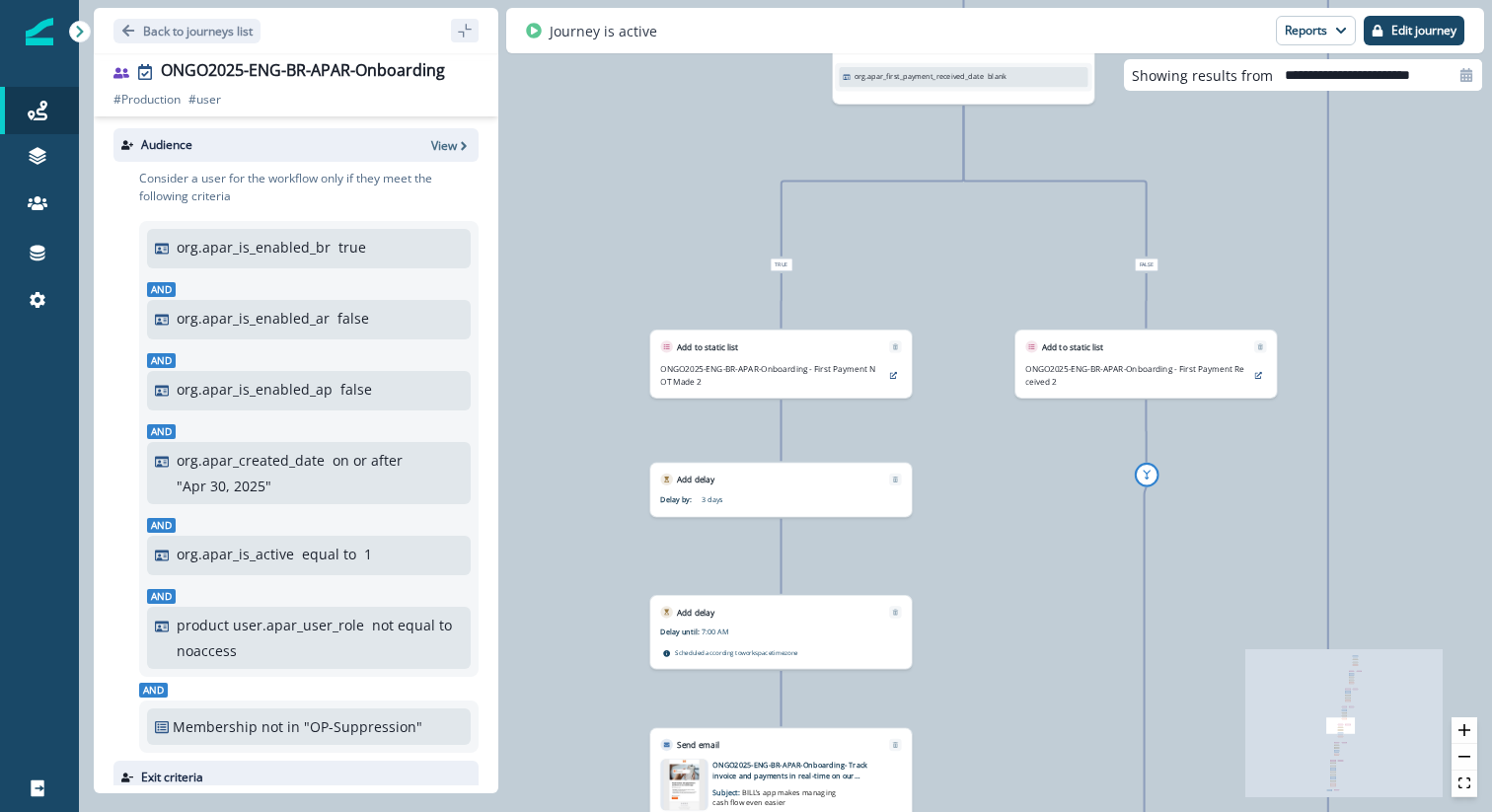 drag, startPoint x: 878, startPoint y: 599, endPoint x: 1052, endPoint y: 480, distance: 210.80085 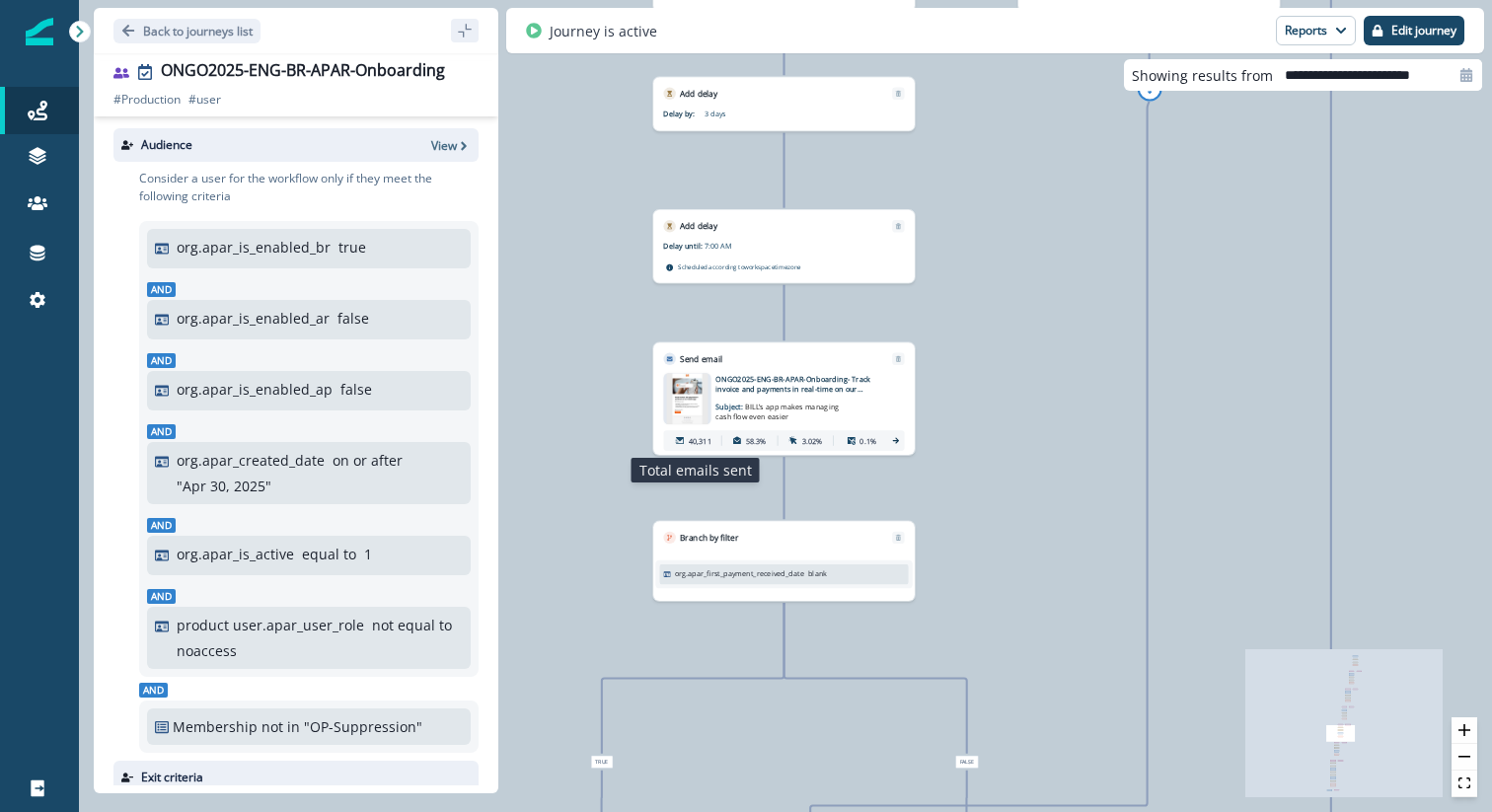 click on "40,311" at bounding box center (700, 440) 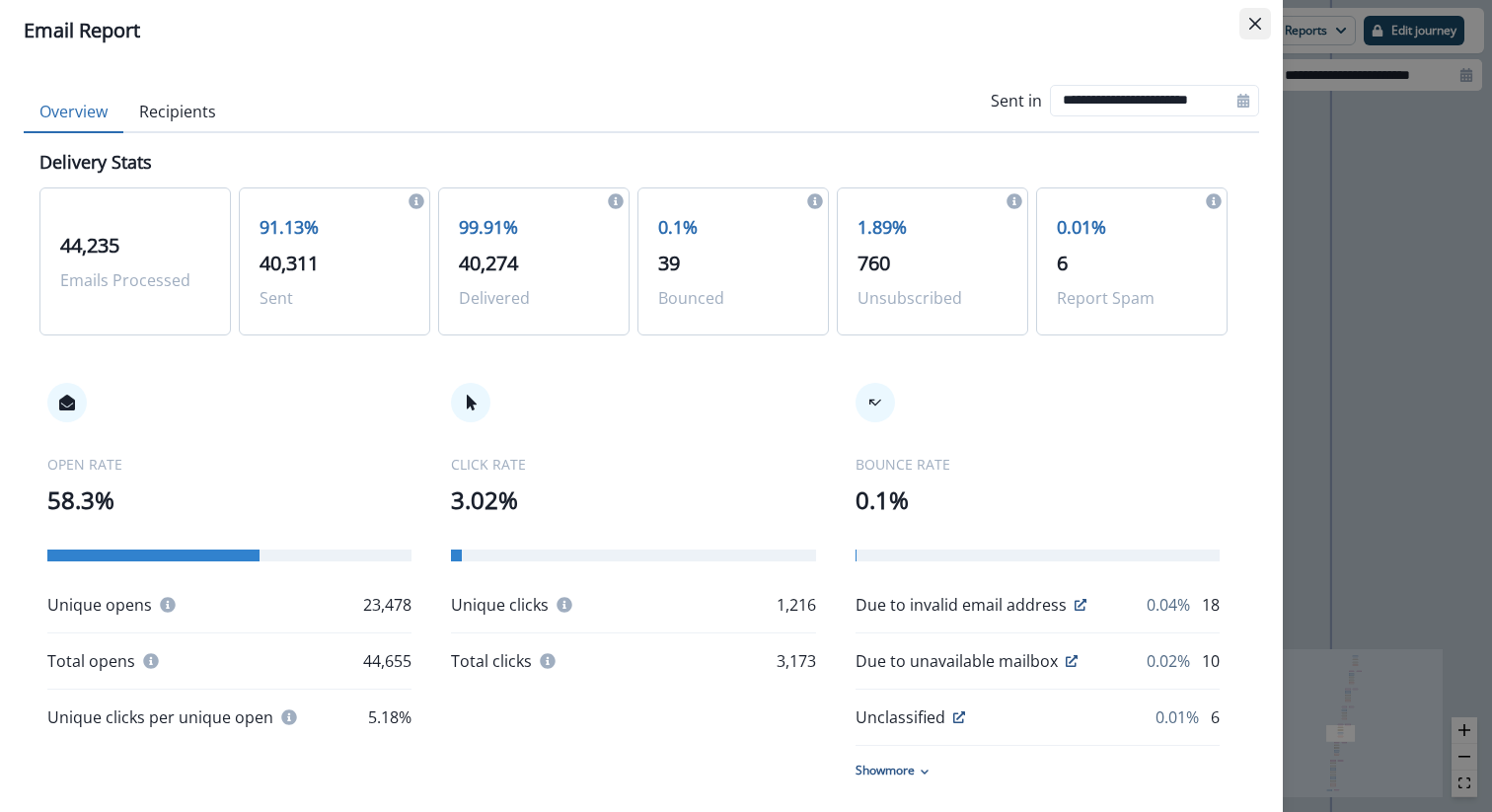 click 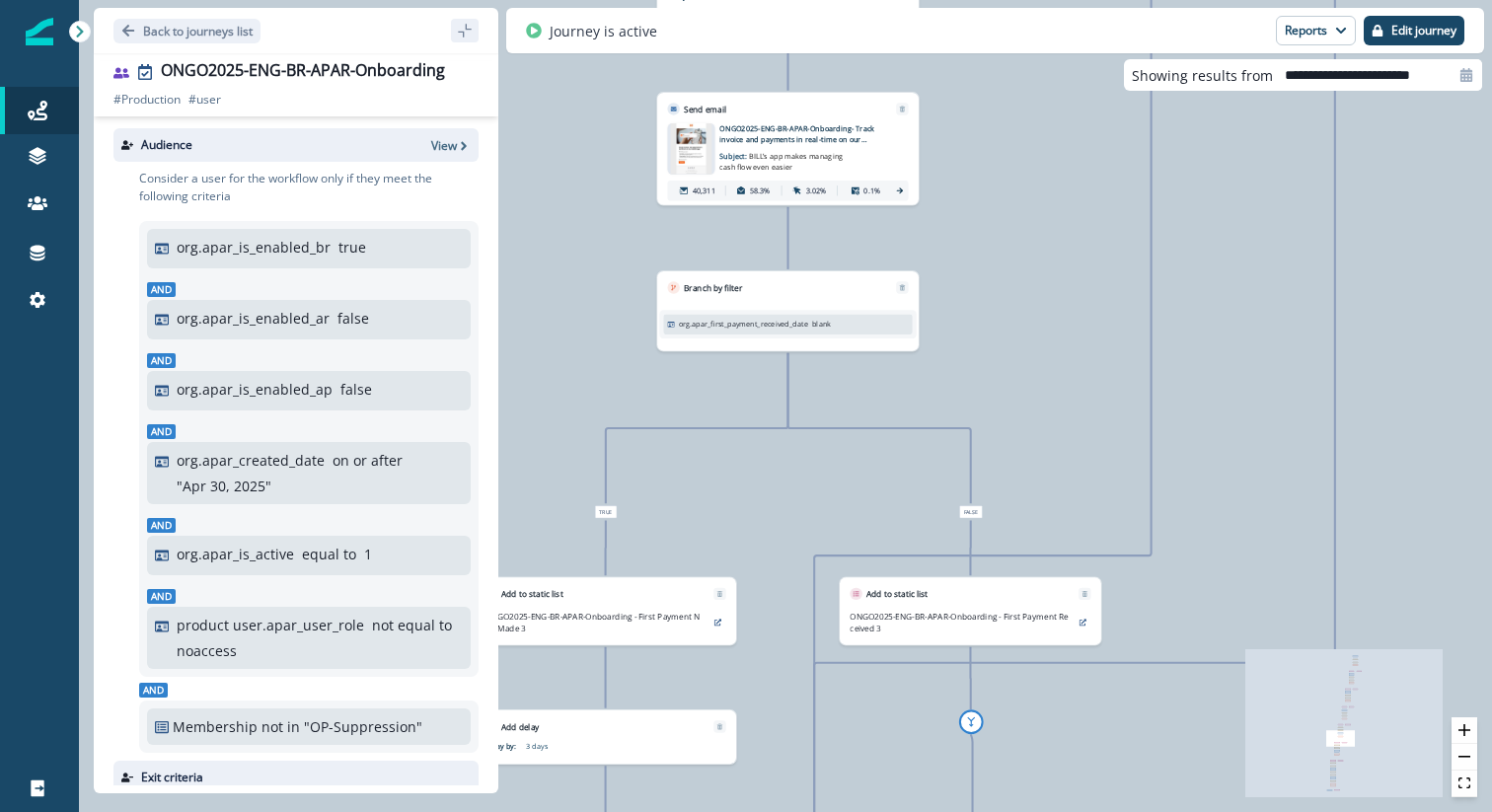 drag, startPoint x: 719, startPoint y: 517, endPoint x: 865, endPoint y: 314, distance: 250.05 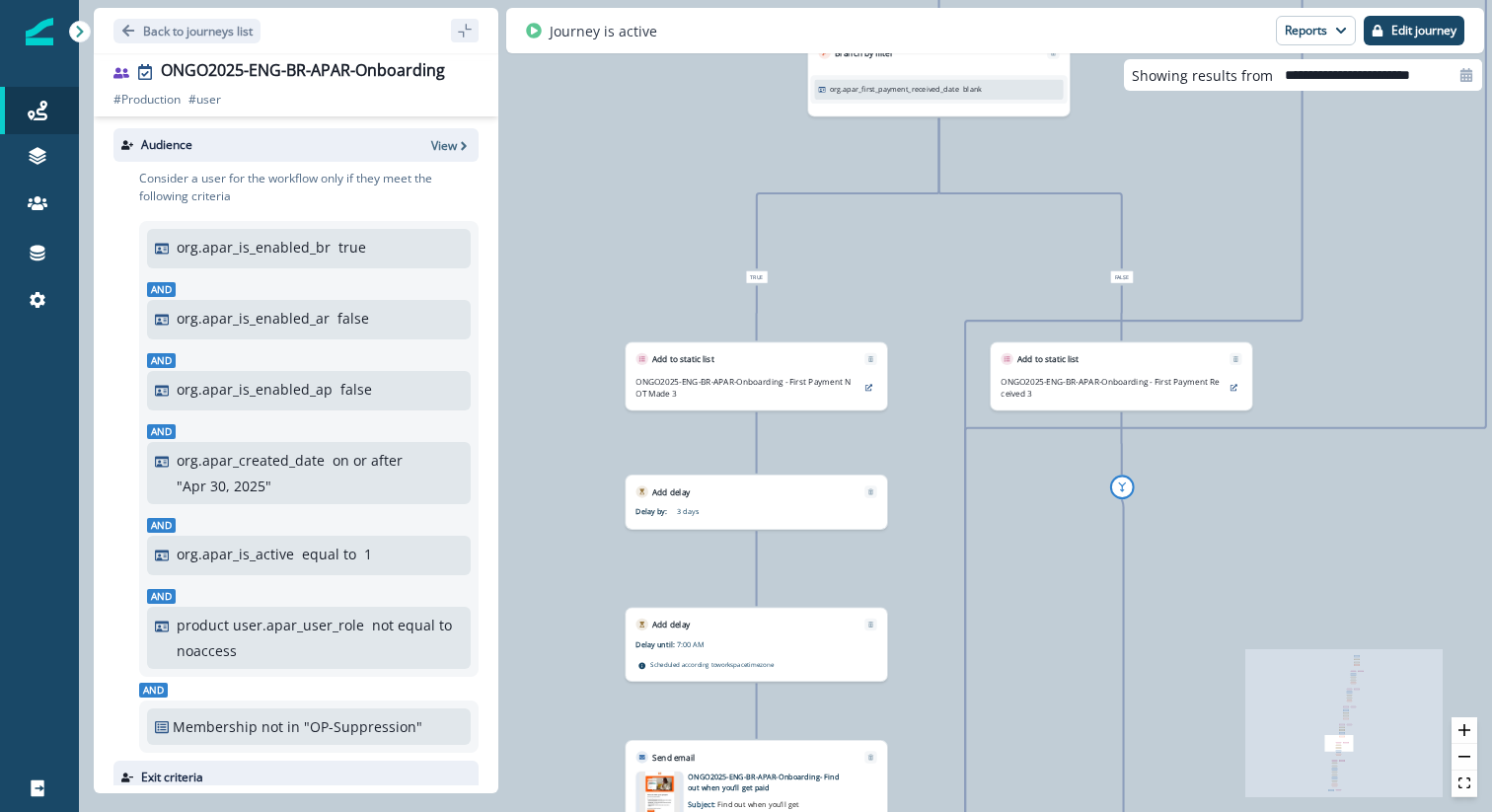 drag, startPoint x: 840, startPoint y: 462, endPoint x: 846, endPoint y: 340, distance: 122.147452 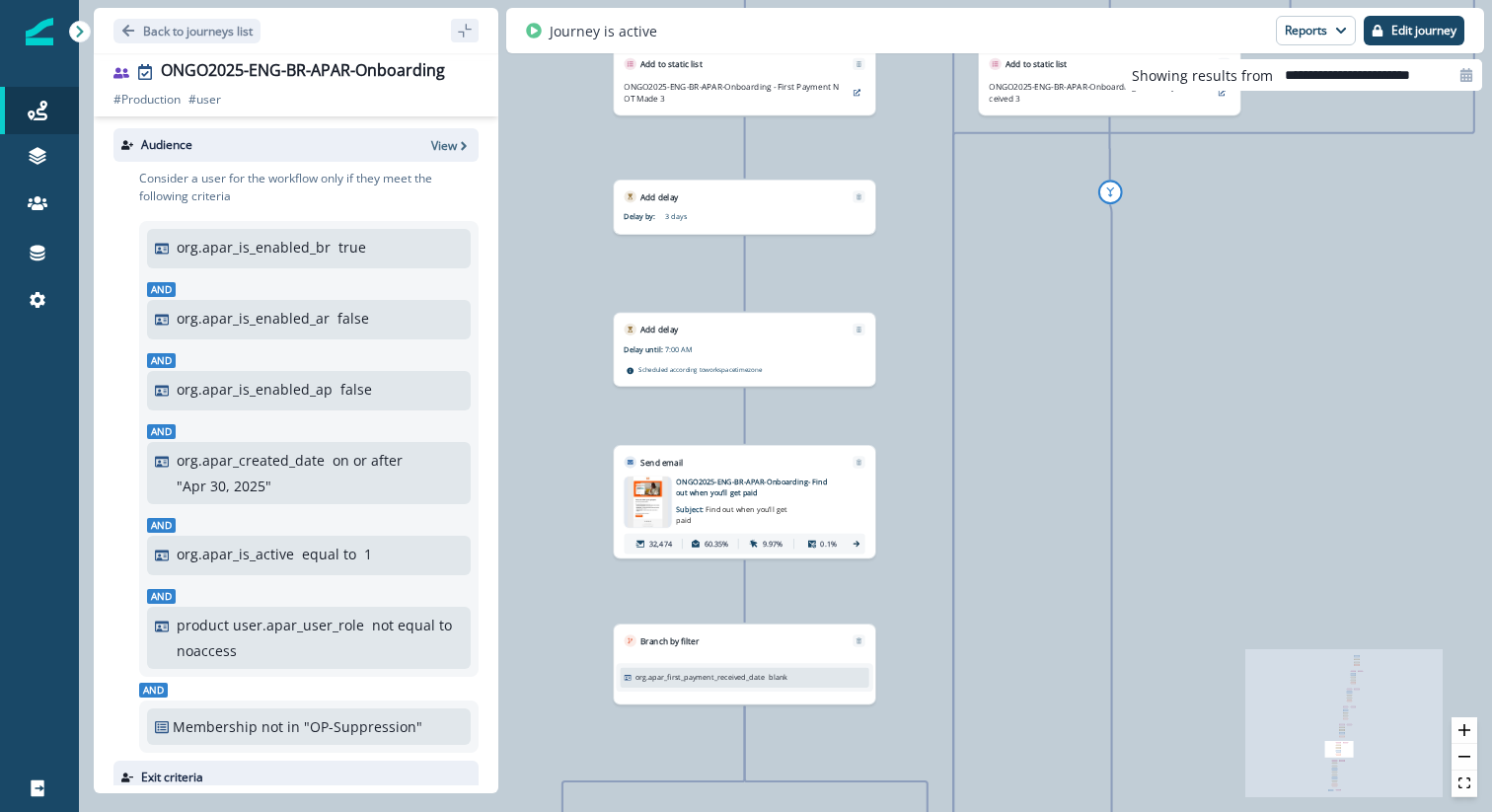 drag, startPoint x: 909, startPoint y: 581, endPoint x: 893, endPoint y: 493, distance: 89.442719 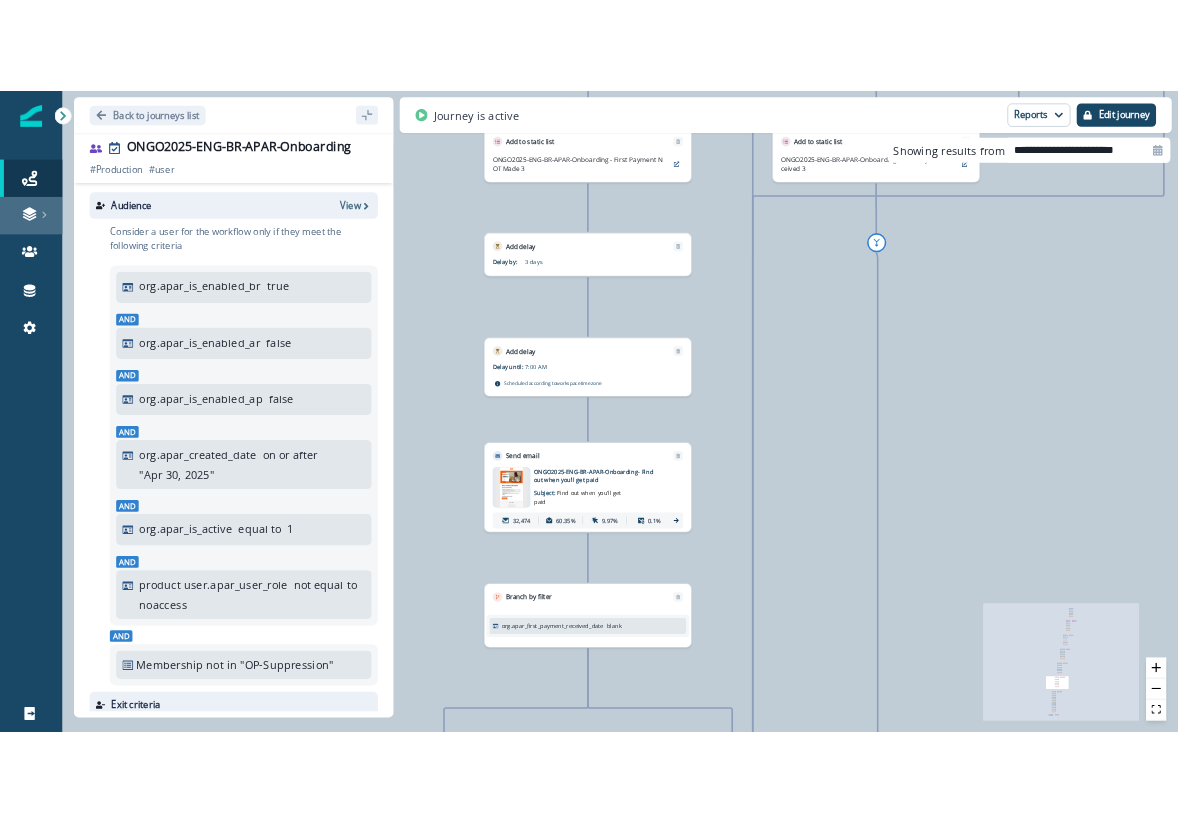 scroll, scrollTop: 47, scrollLeft: 0, axis: vertical 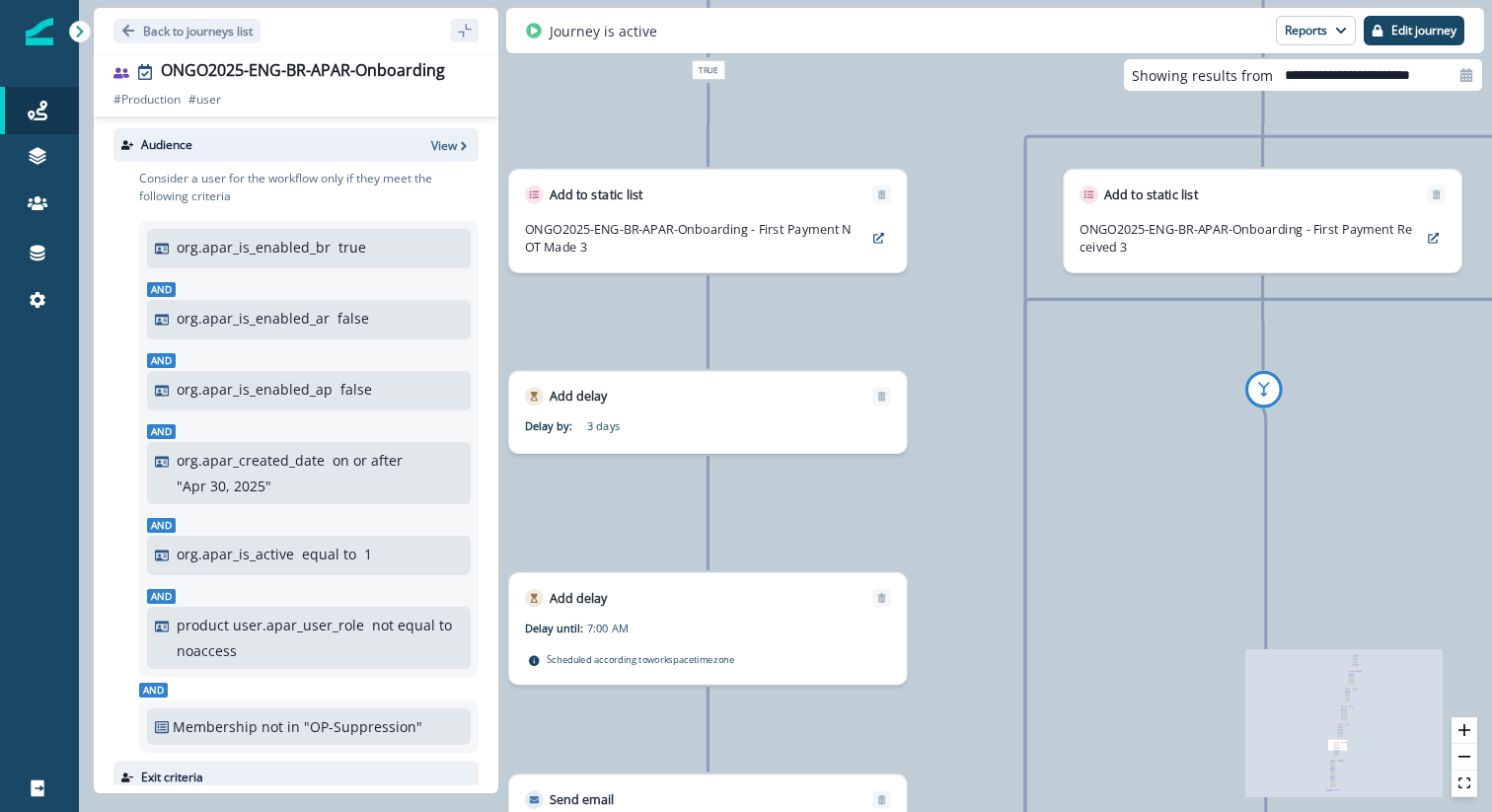 drag, startPoint x: 933, startPoint y: 350, endPoint x: 1071, endPoint y: 447, distance: 168.68017 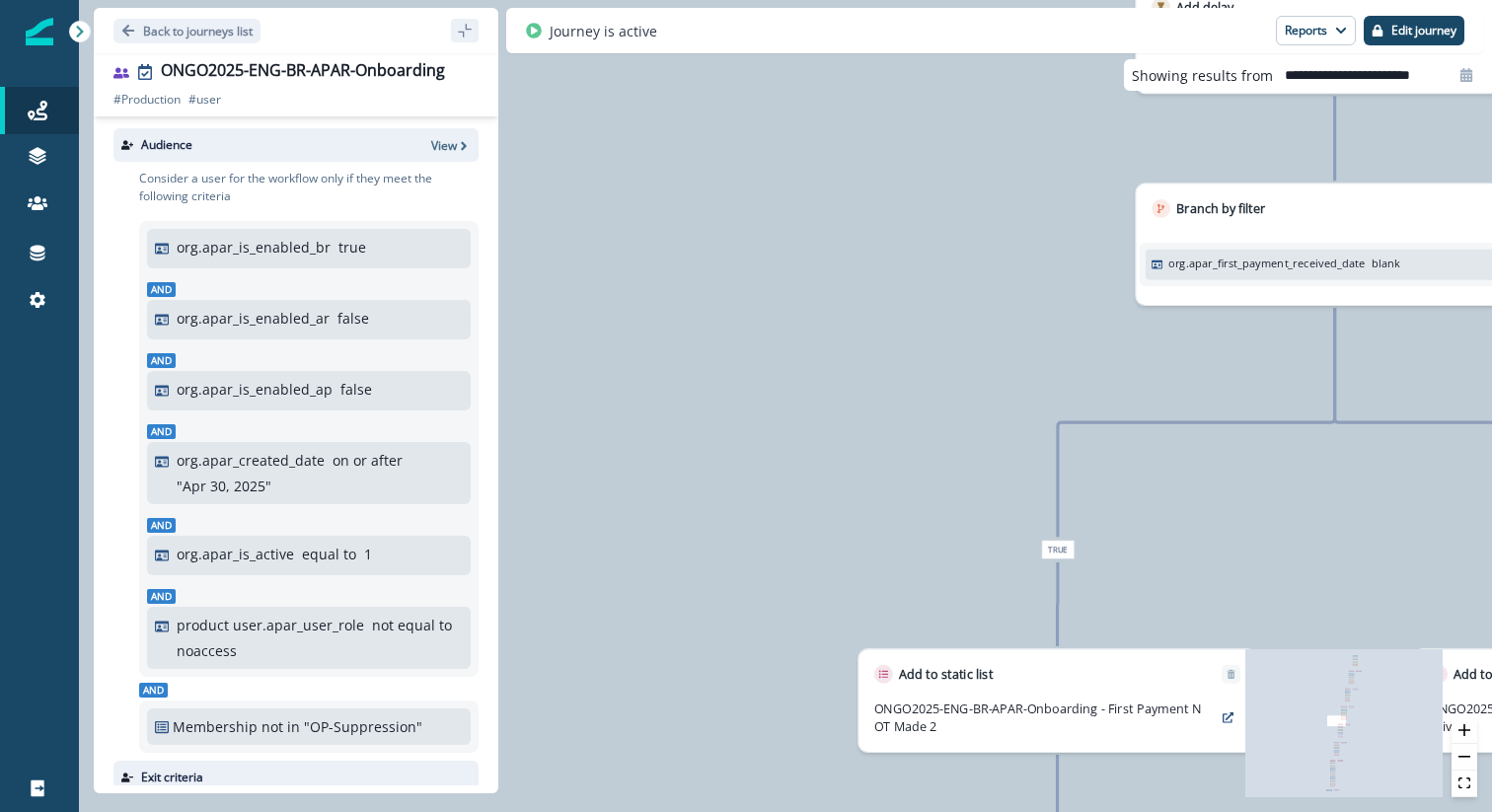 drag, startPoint x: 1301, startPoint y: 380, endPoint x: 781, endPoint y: 517, distance: 537.74436 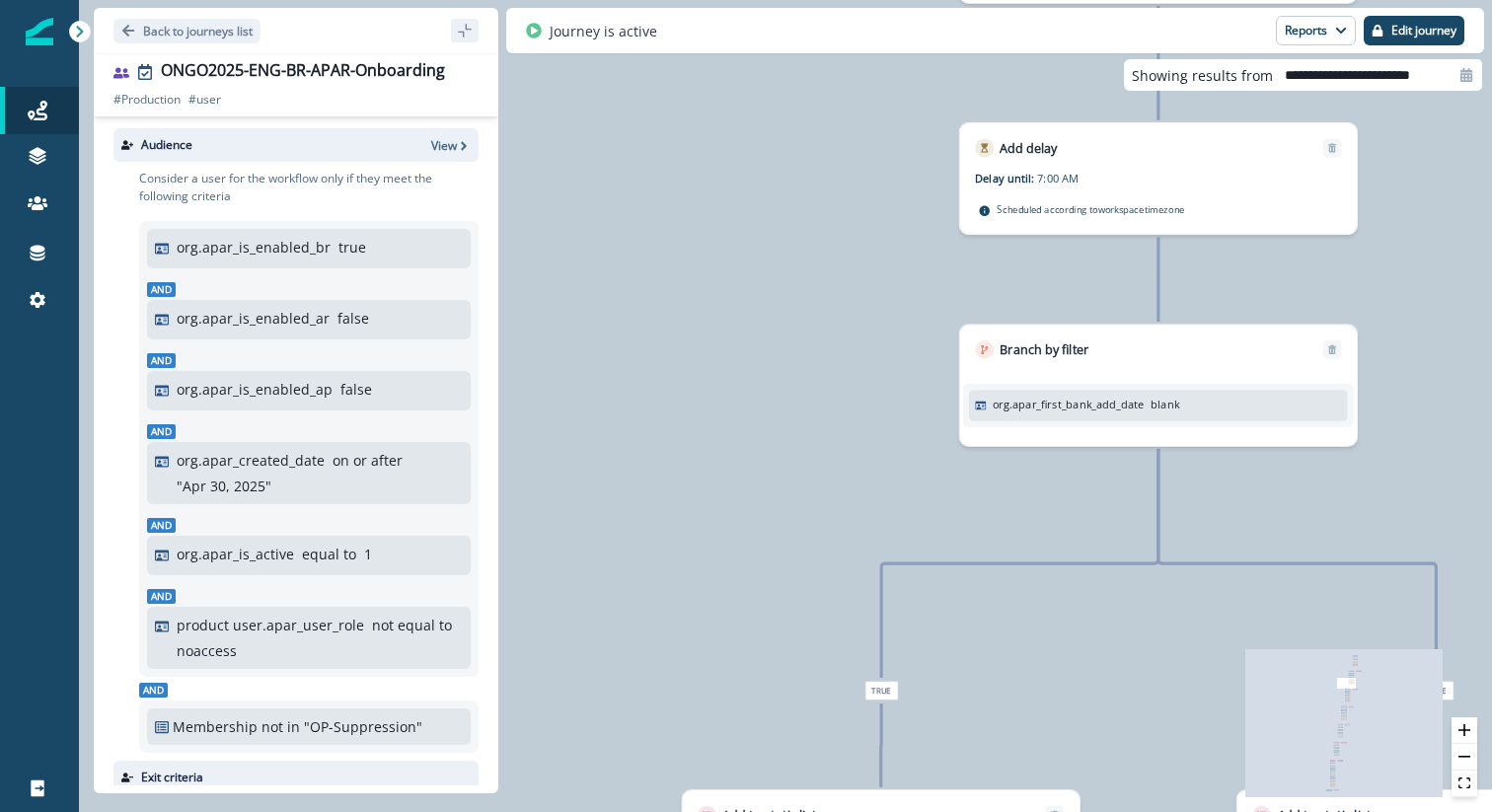 drag, startPoint x: 1158, startPoint y: 487, endPoint x: 880, endPoint y: 552, distance: 285.4978 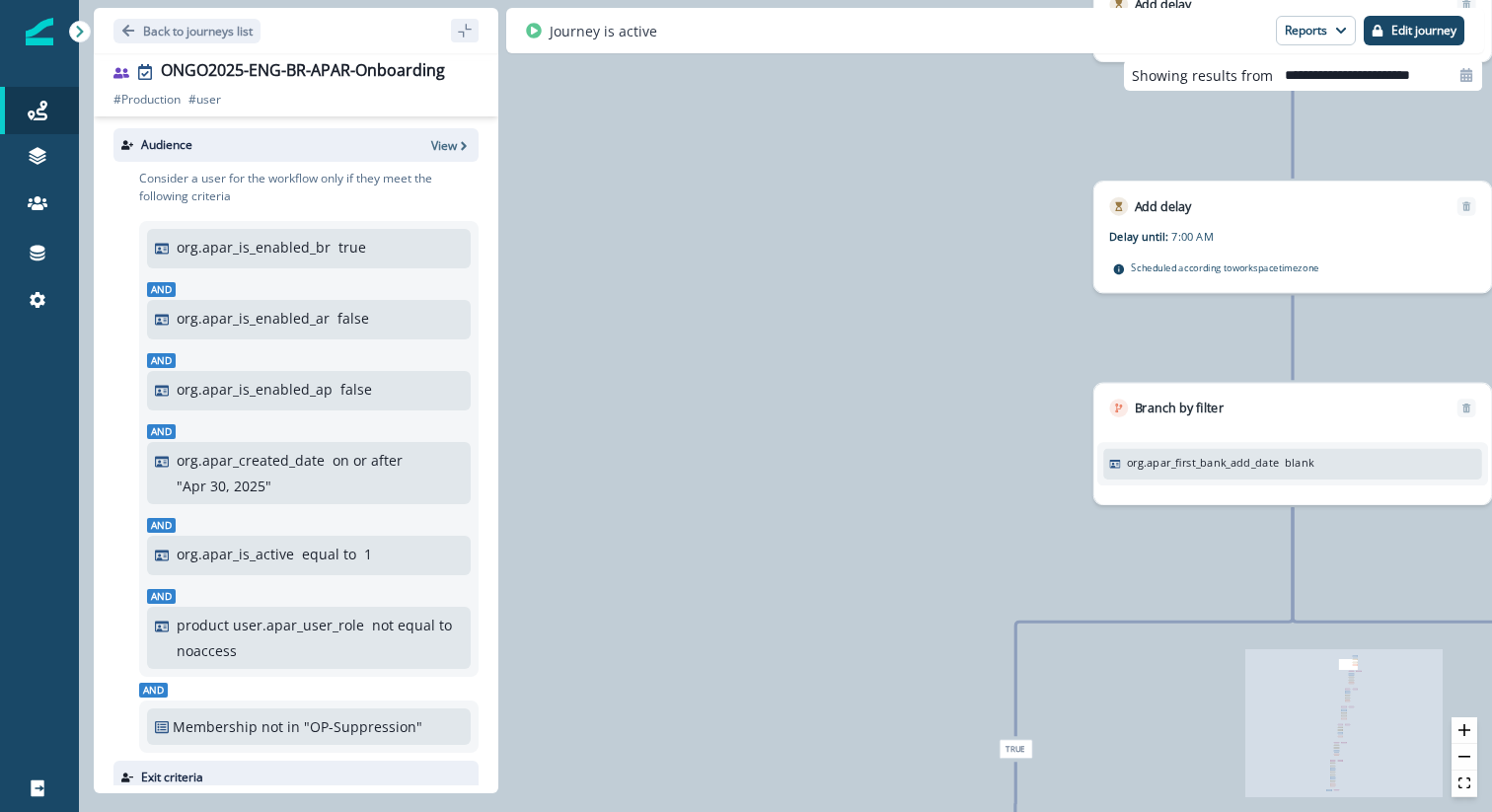 drag, startPoint x: 1155, startPoint y: 496, endPoint x: 750, endPoint y: 525, distance: 406.03694 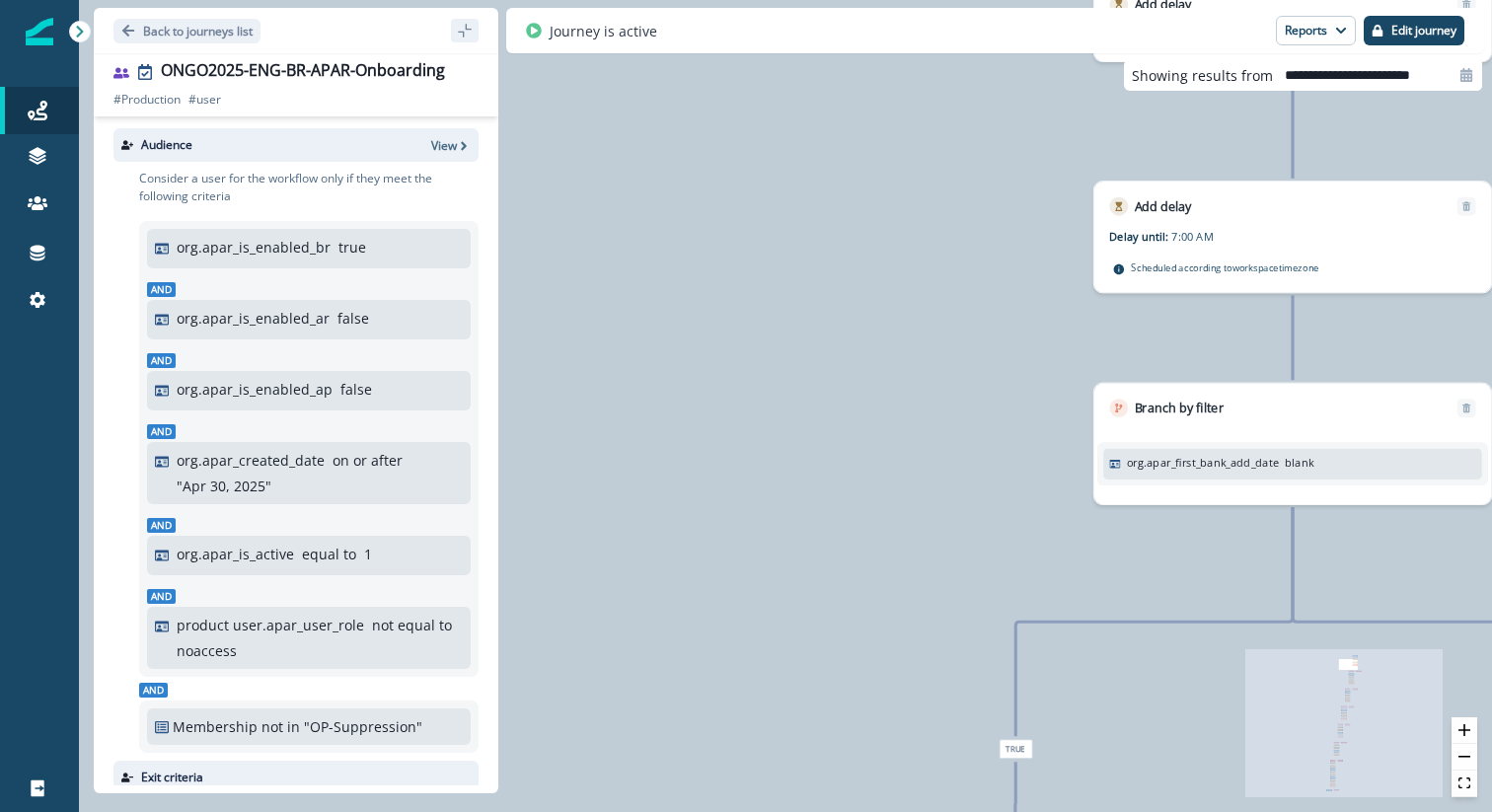 click 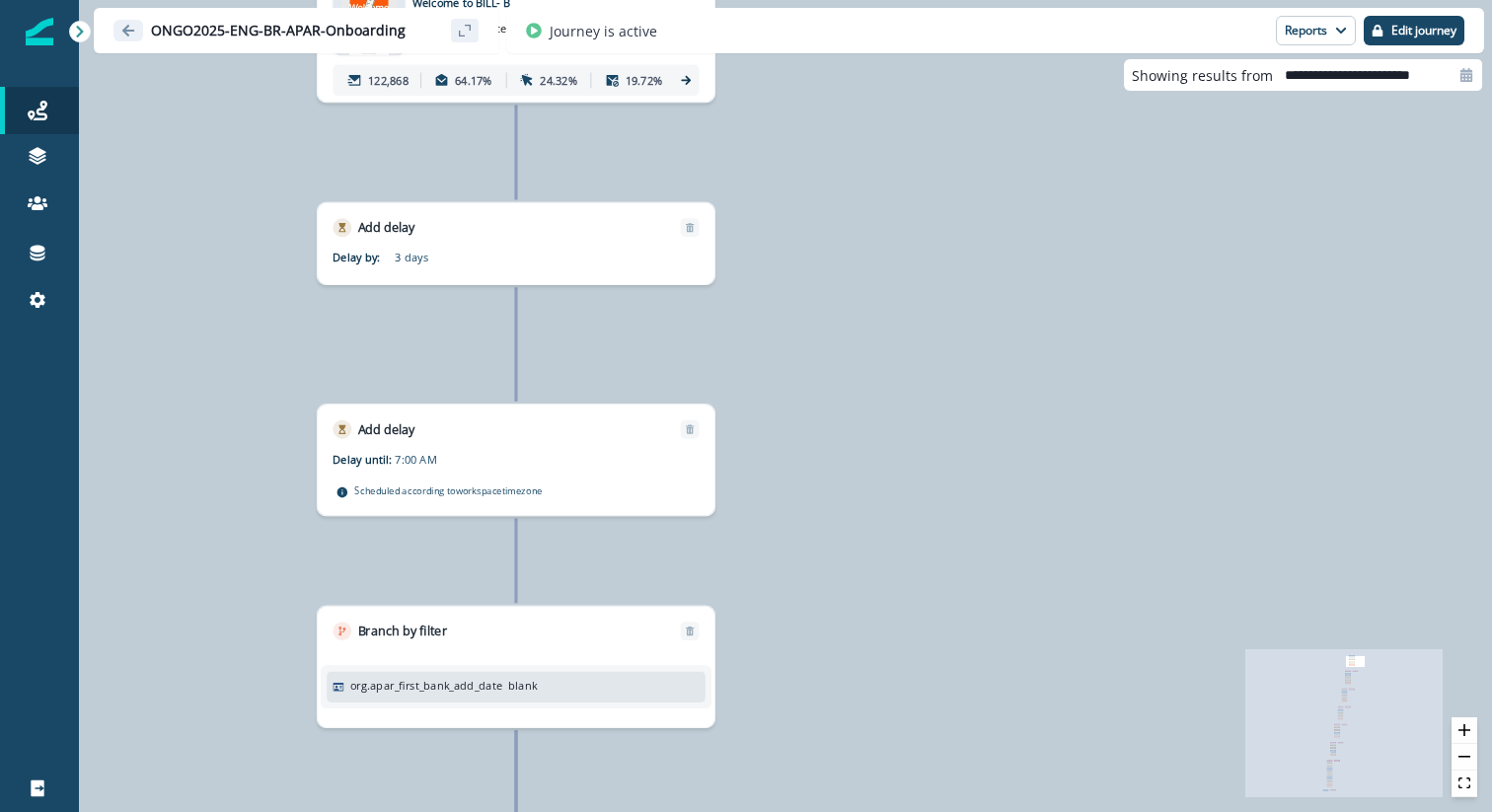 drag, startPoint x: 782, startPoint y: 255, endPoint x: 5, endPoint y: 478, distance: 808.36749 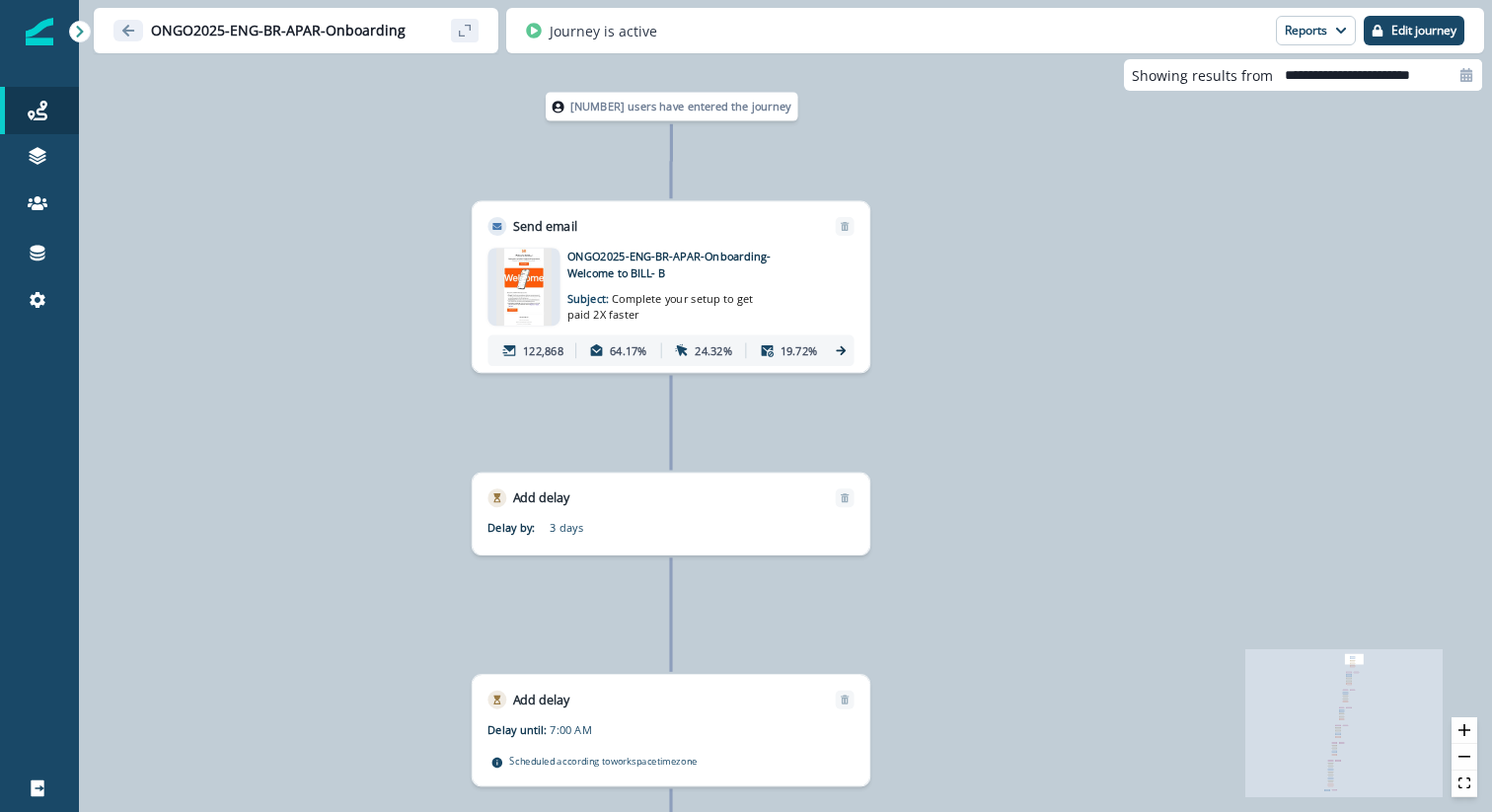 drag, startPoint x: 730, startPoint y: 303, endPoint x: 867, endPoint y: 562, distance: 293.0017 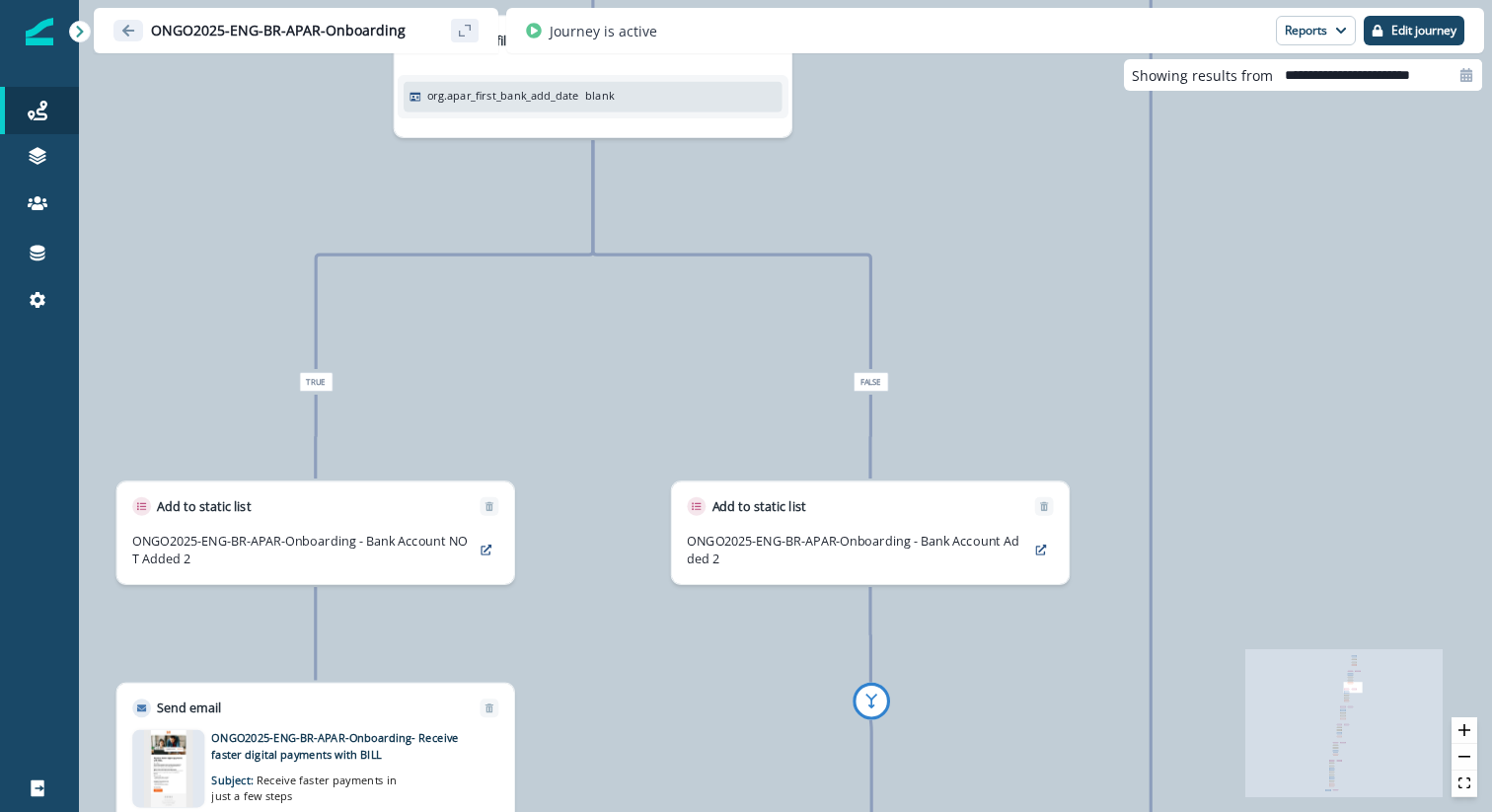 drag, startPoint x: 793, startPoint y: 518, endPoint x: 993, endPoint y: 304, distance: 292.90954 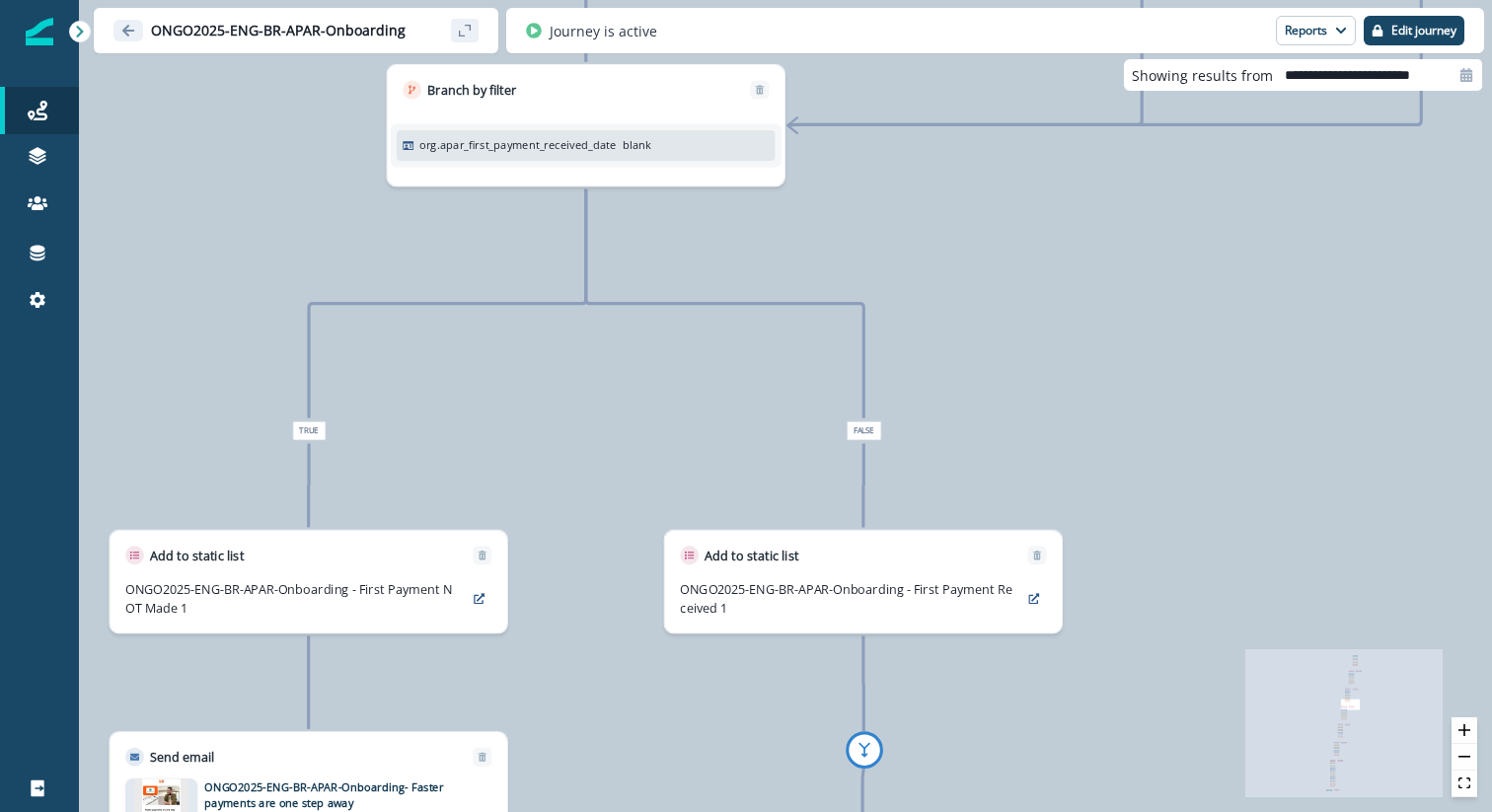 drag, startPoint x: 783, startPoint y: 524, endPoint x: 1053, endPoint y: 220, distance: 406.5907 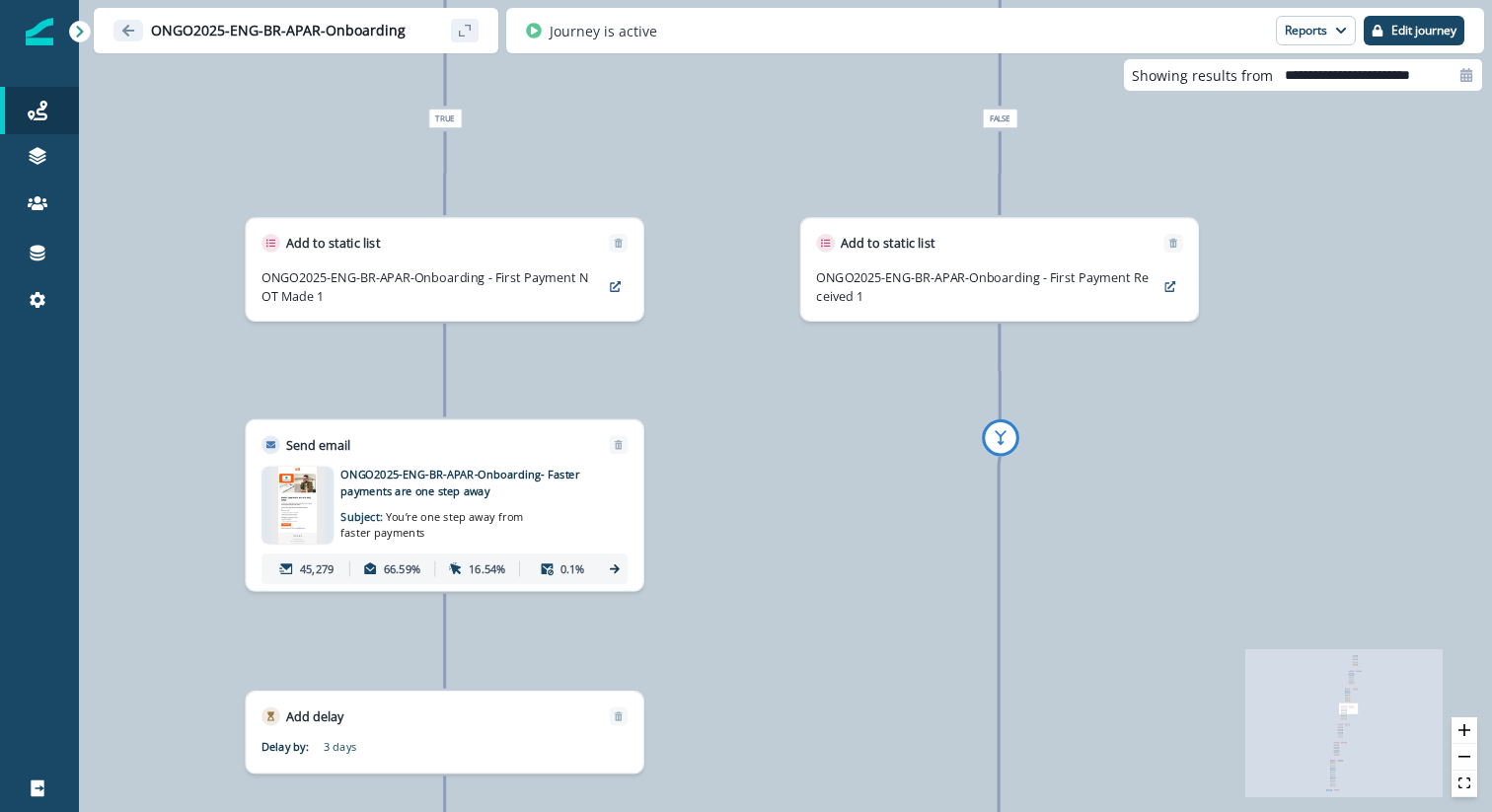 drag, startPoint x: 725, startPoint y: 565, endPoint x: 860, endPoint y: 423, distance: 195.93111 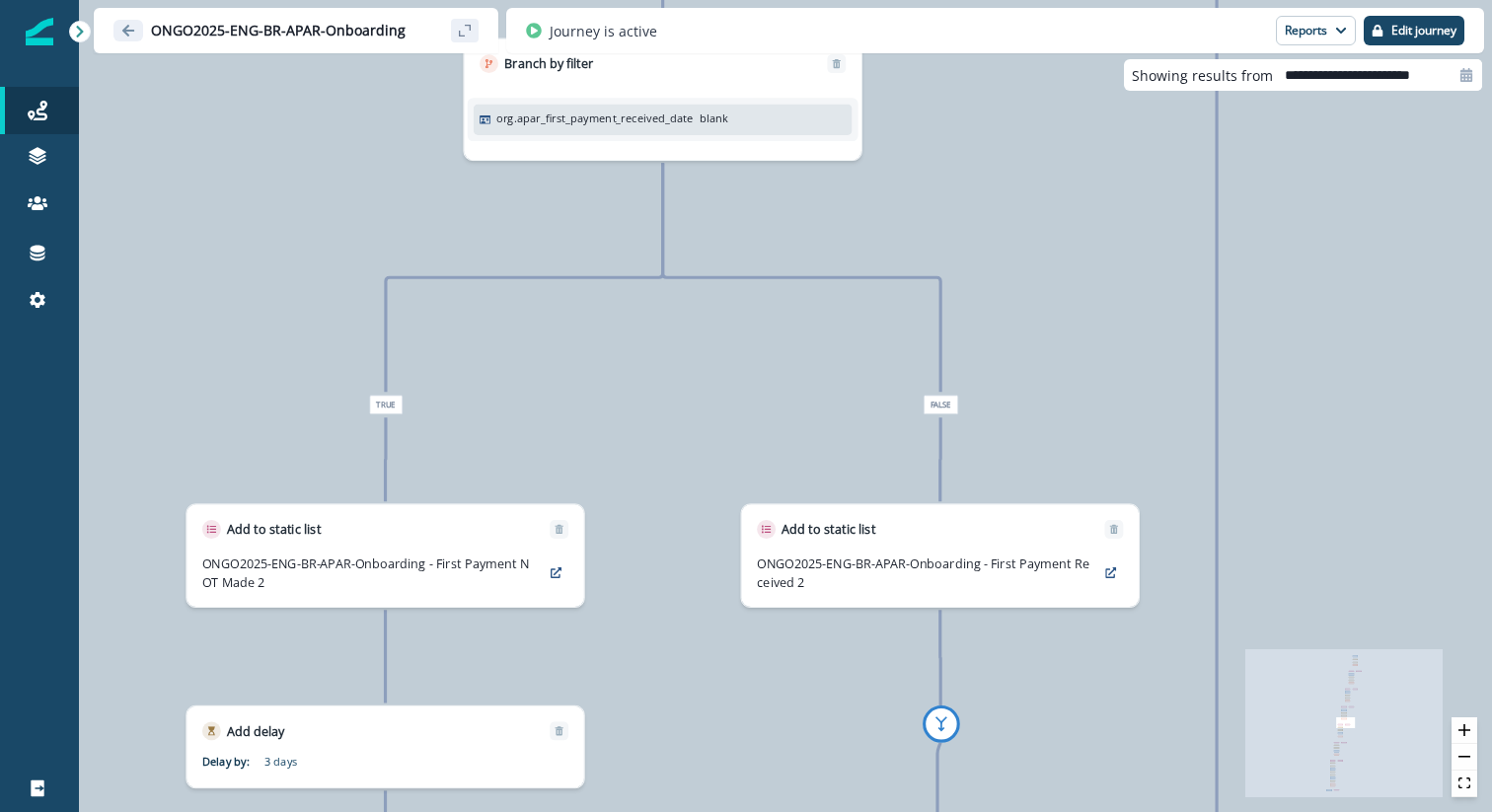 drag, startPoint x: 537, startPoint y: 585, endPoint x: 756, endPoint y: 399, distance: 287.32734 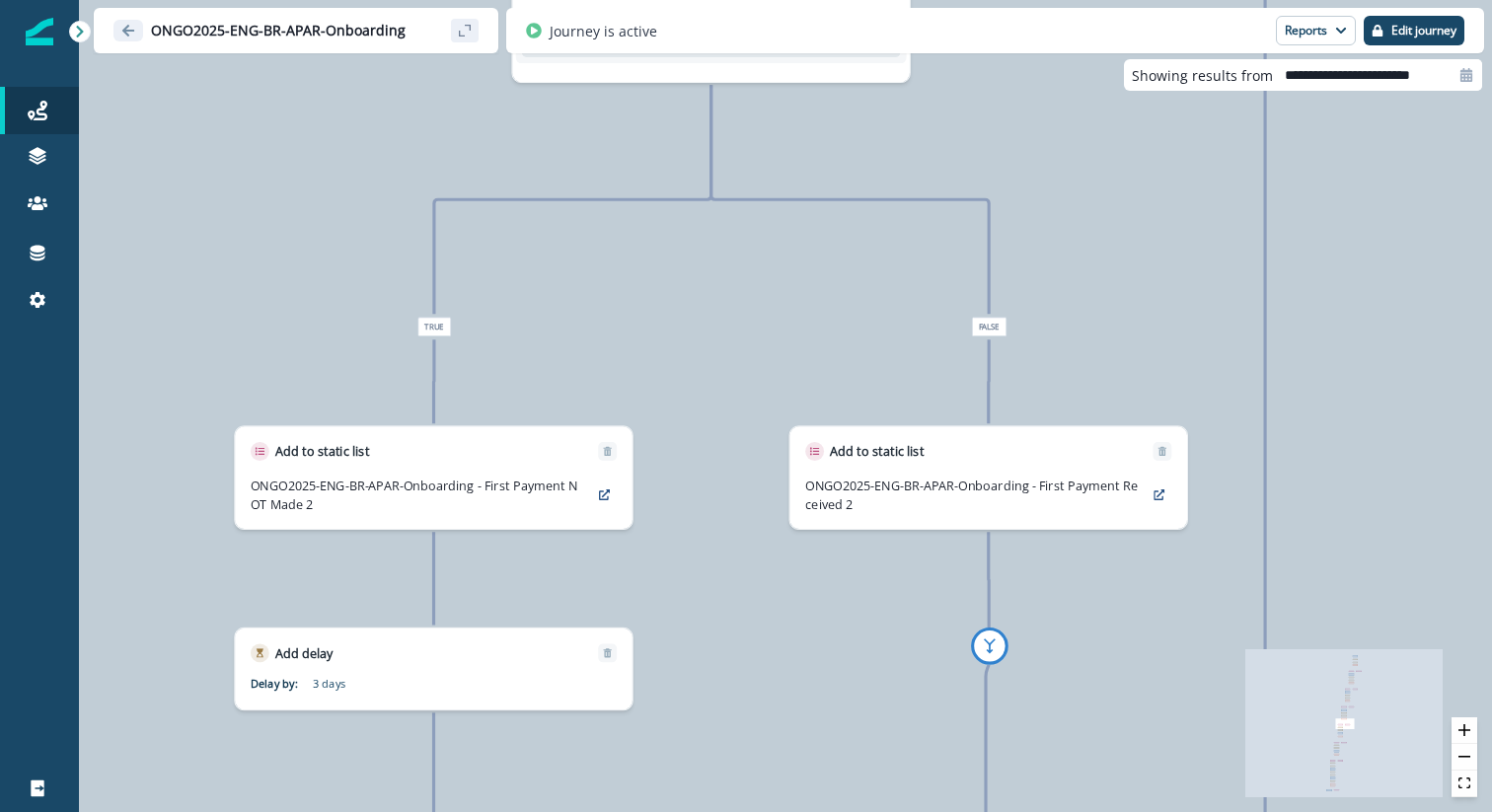 drag, startPoint x: 648, startPoint y: 503, endPoint x: 700, endPoint y: 418, distance: 99.64437 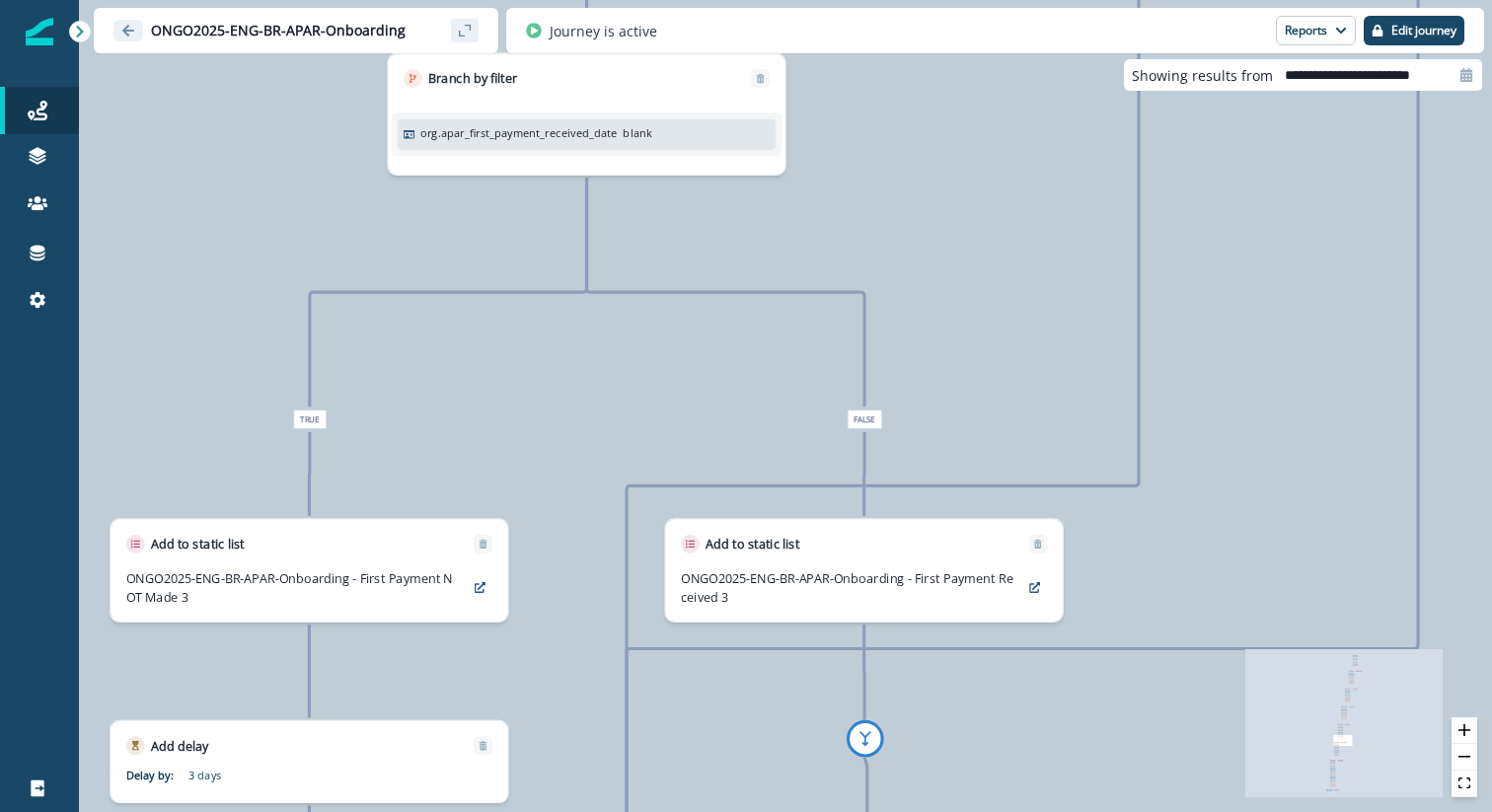 drag, startPoint x: 549, startPoint y: 525, endPoint x: 808, endPoint y: 295, distance: 346.3827 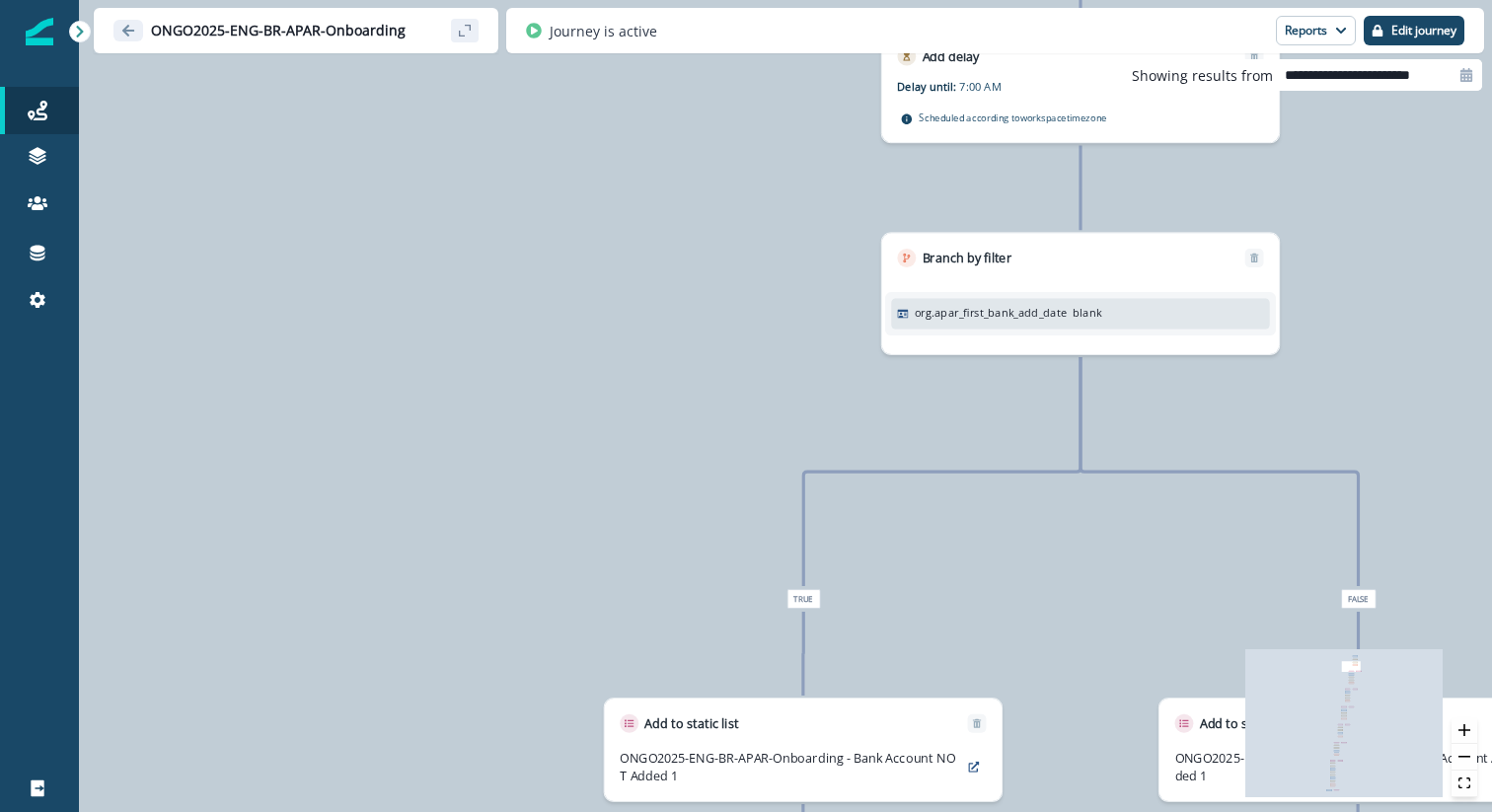 drag, startPoint x: 962, startPoint y: 355, endPoint x: 165, endPoint y: 470, distance: 805.254 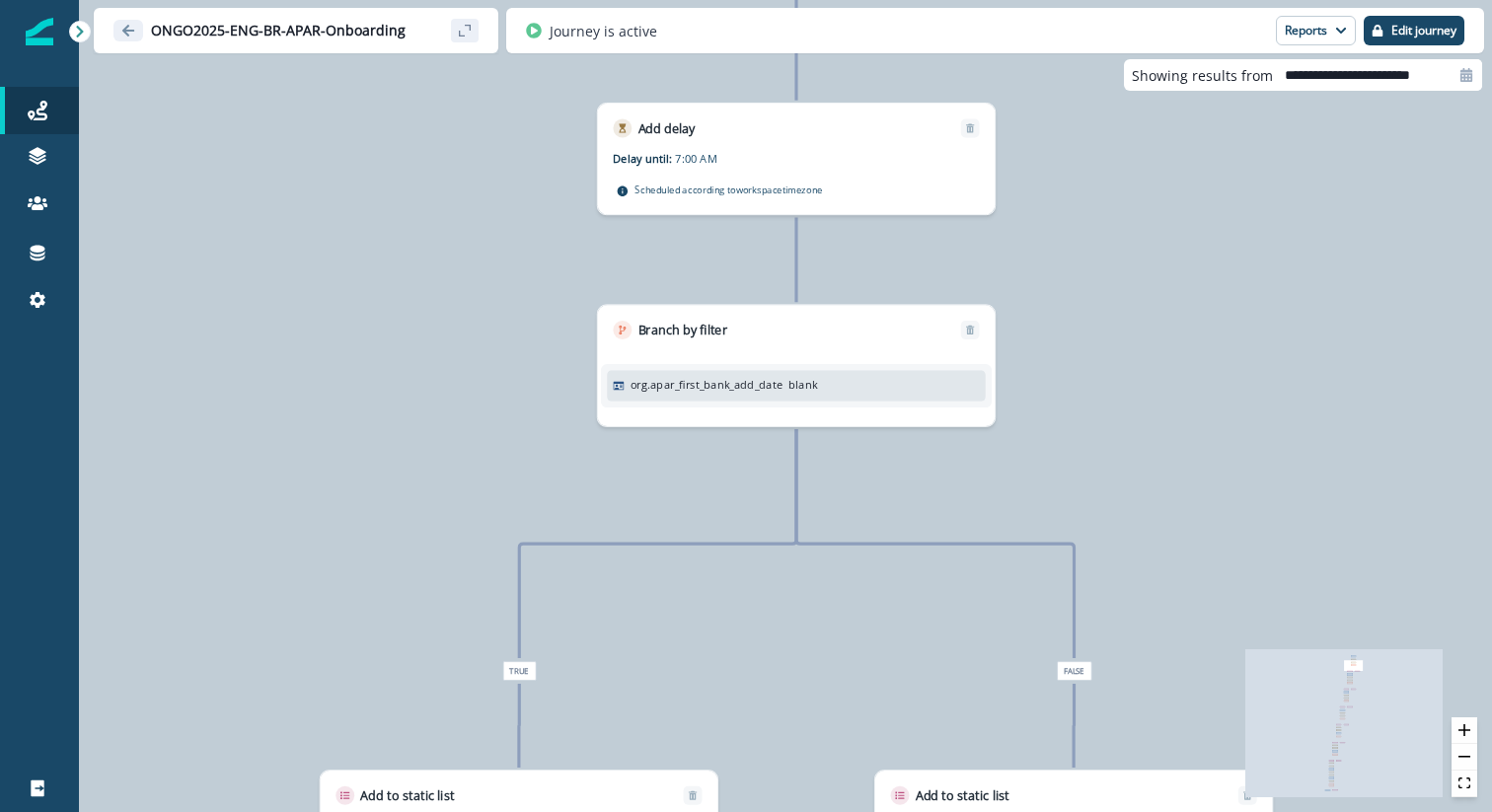 drag, startPoint x: 668, startPoint y: 313, endPoint x: 260, endPoint y: 467, distance: 436.0963 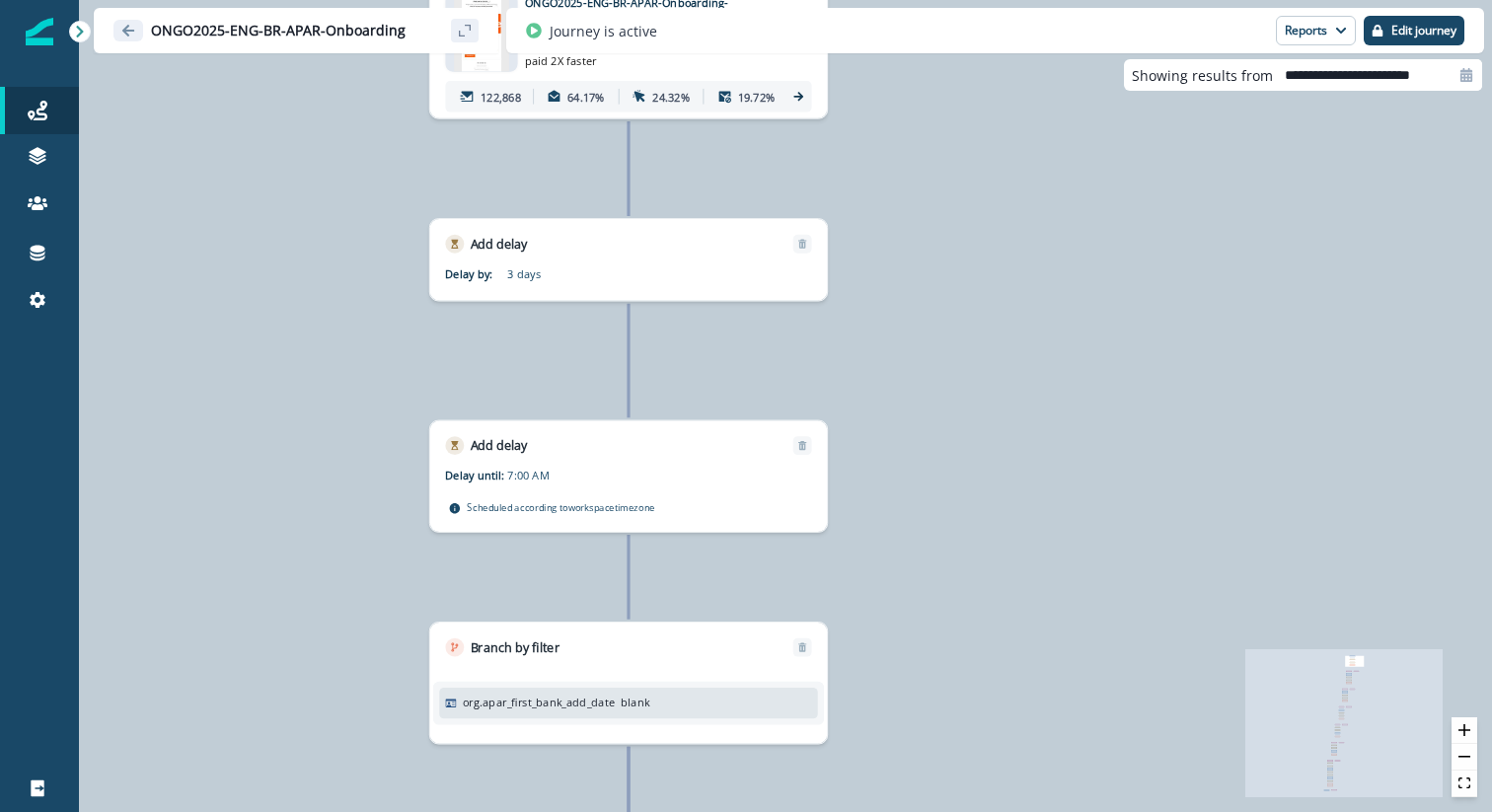 drag, startPoint x: 868, startPoint y: 551, endPoint x: 969, endPoint y: 405, distance: 177.53028 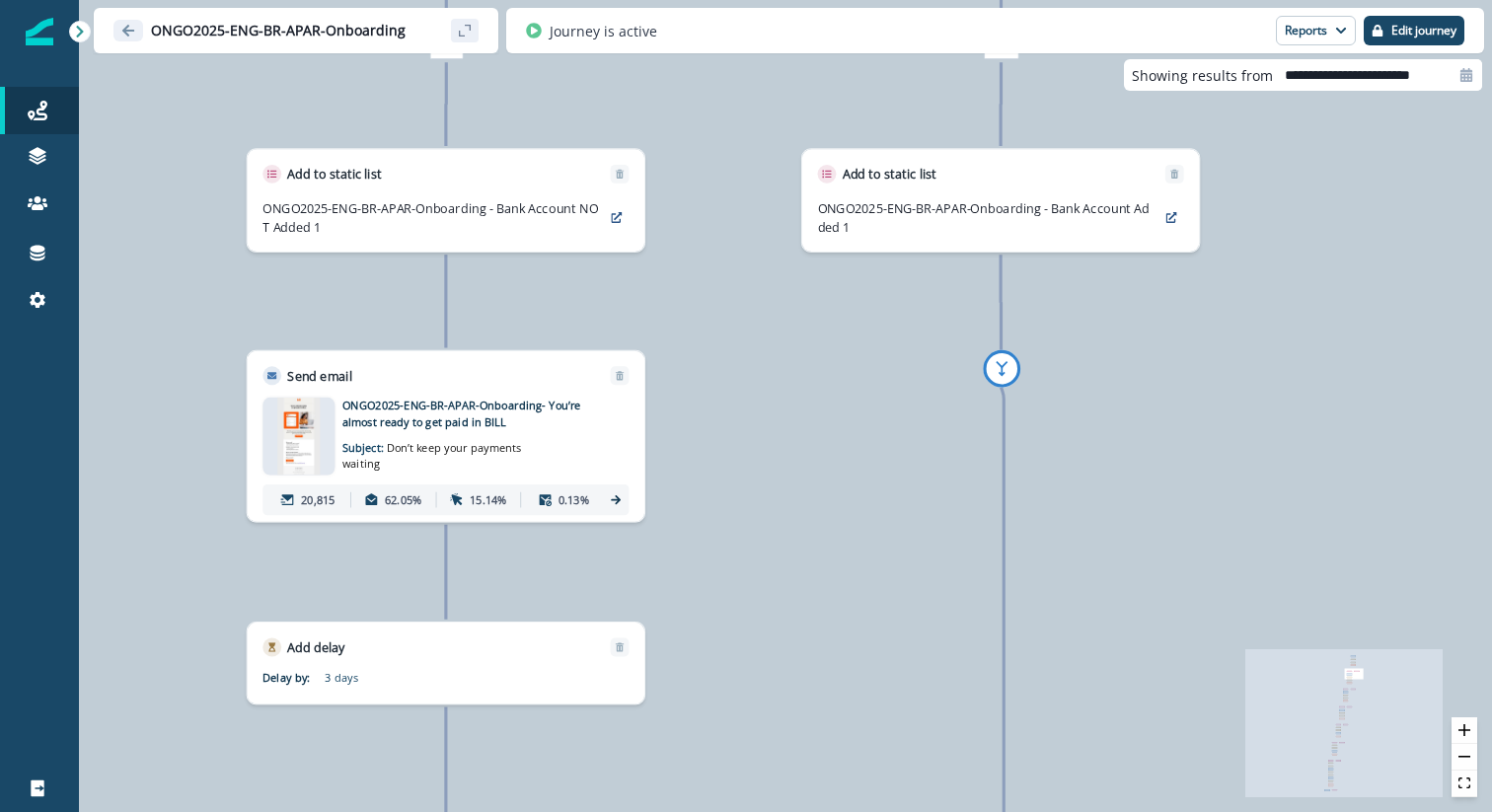 drag, startPoint x: 645, startPoint y: 530, endPoint x: 740, endPoint y: 361, distance: 193.87109 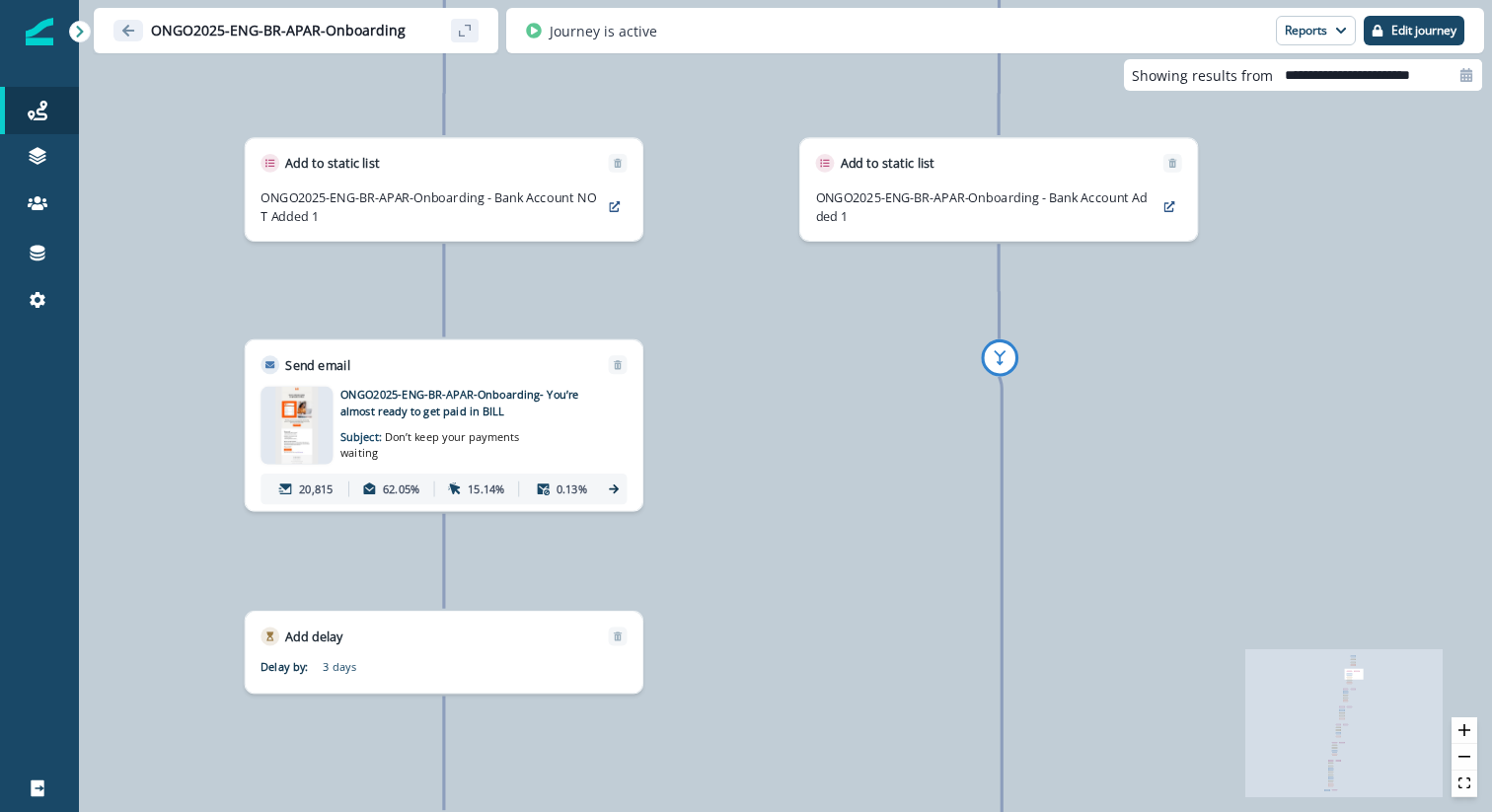 drag, startPoint x: 777, startPoint y: 485, endPoint x: 775, endPoint y: 475, distance: 10.19804 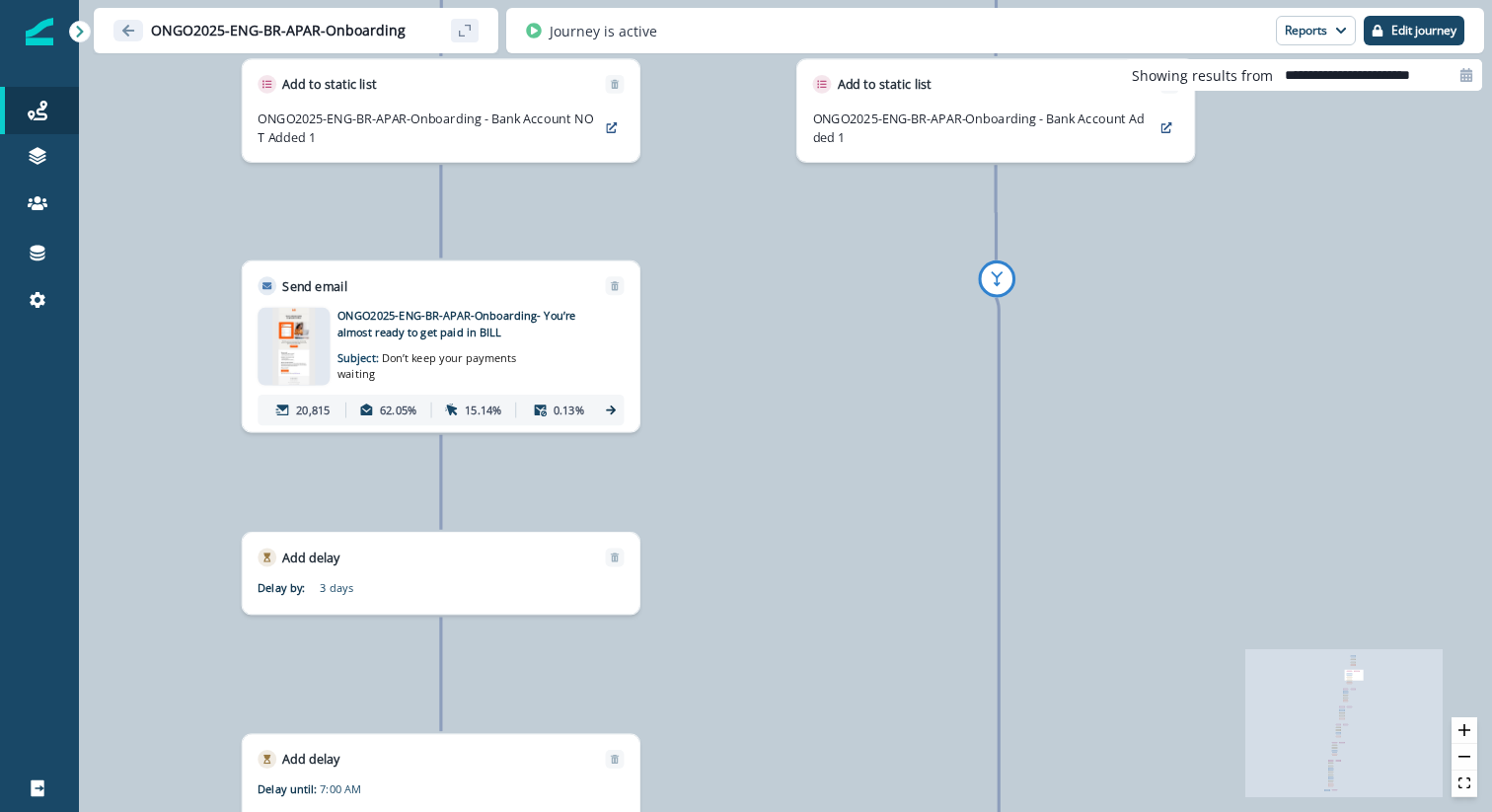 drag, startPoint x: 774, startPoint y: 534, endPoint x: 771, endPoint y: 455, distance: 79.05694 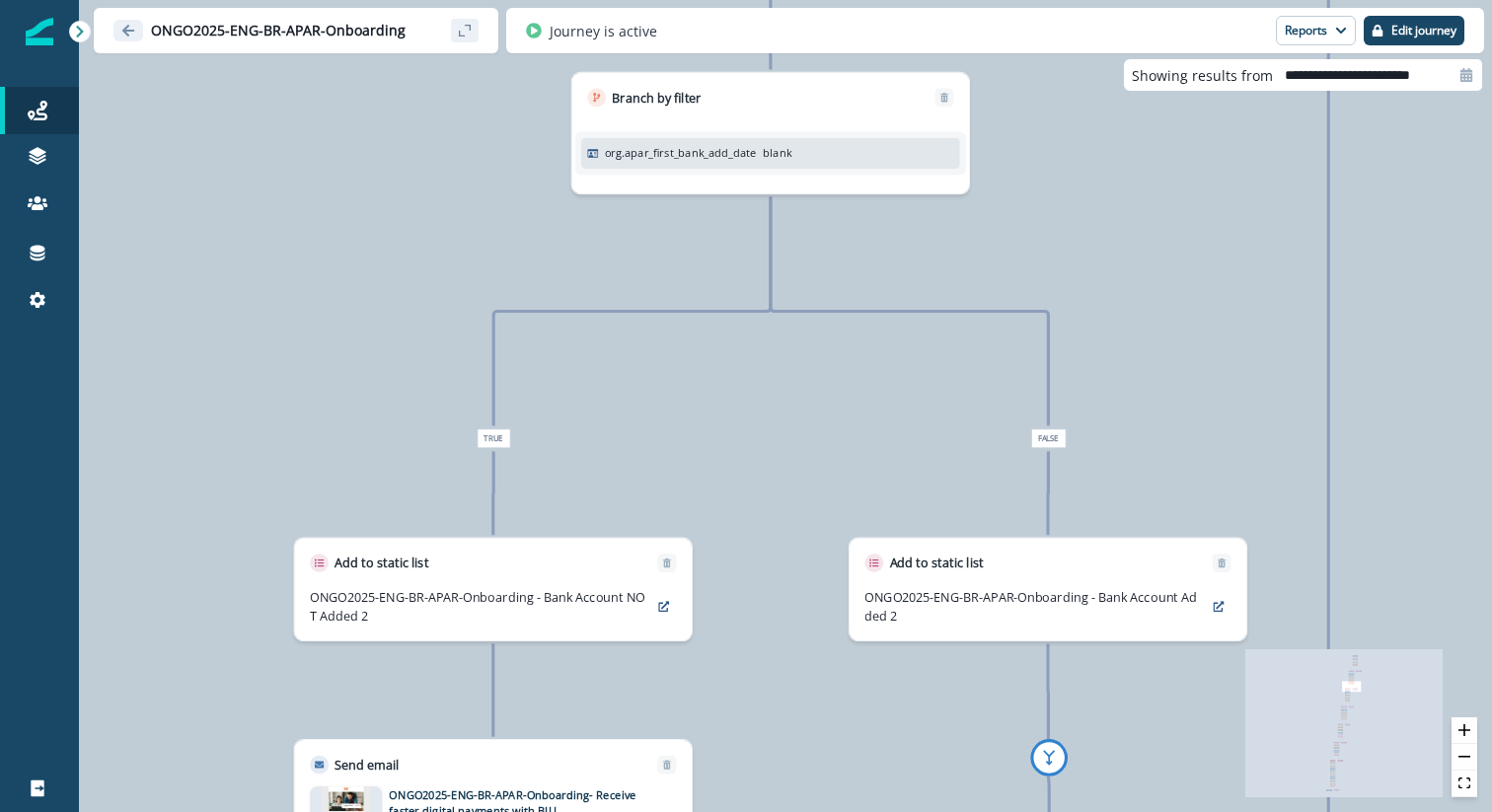 drag, startPoint x: 485, startPoint y: 554, endPoint x: 815, endPoint y: 436, distance: 350.46255 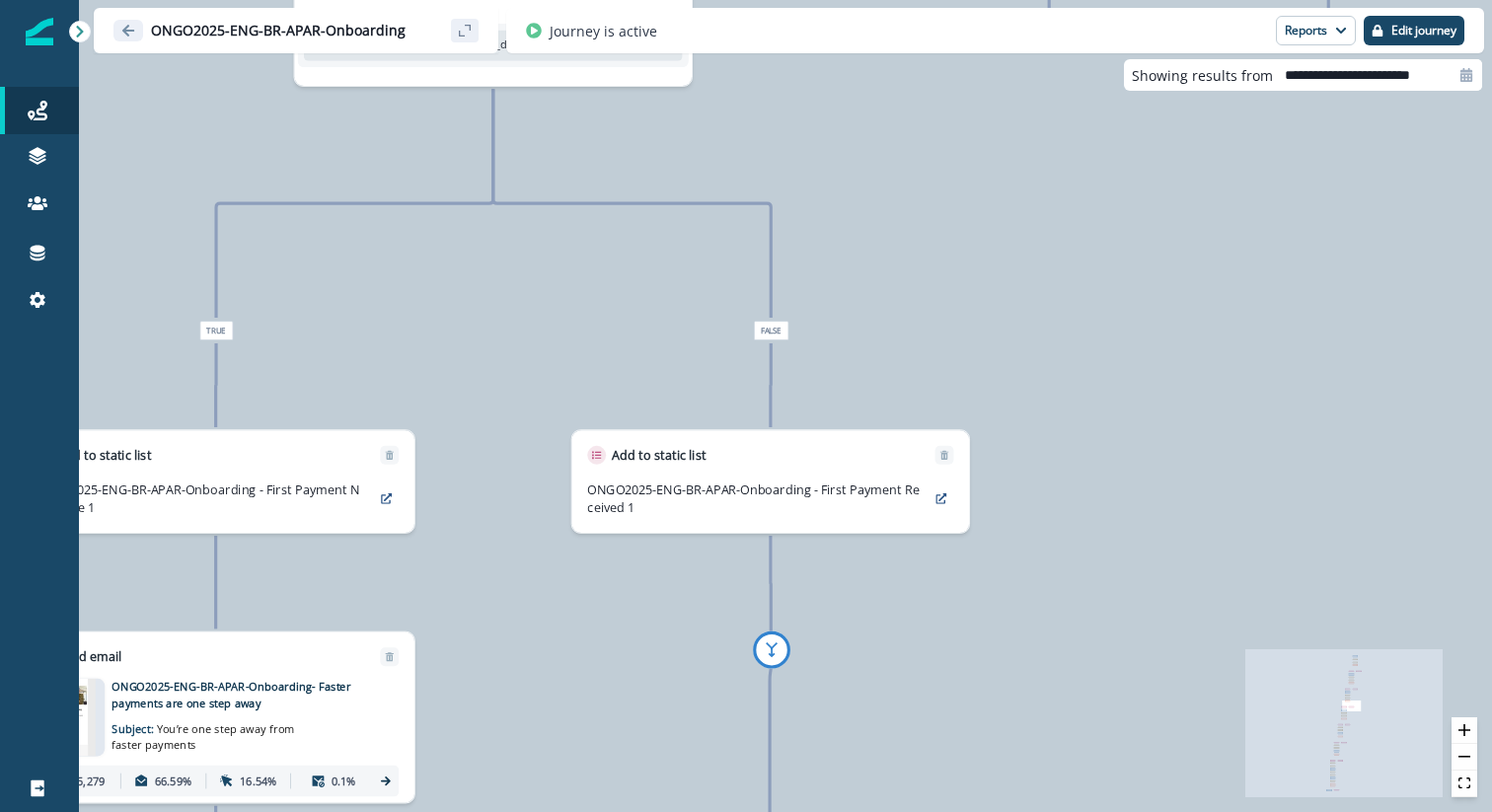 drag, startPoint x: 621, startPoint y: 474, endPoint x: 807, endPoint y: 343, distance: 227.502 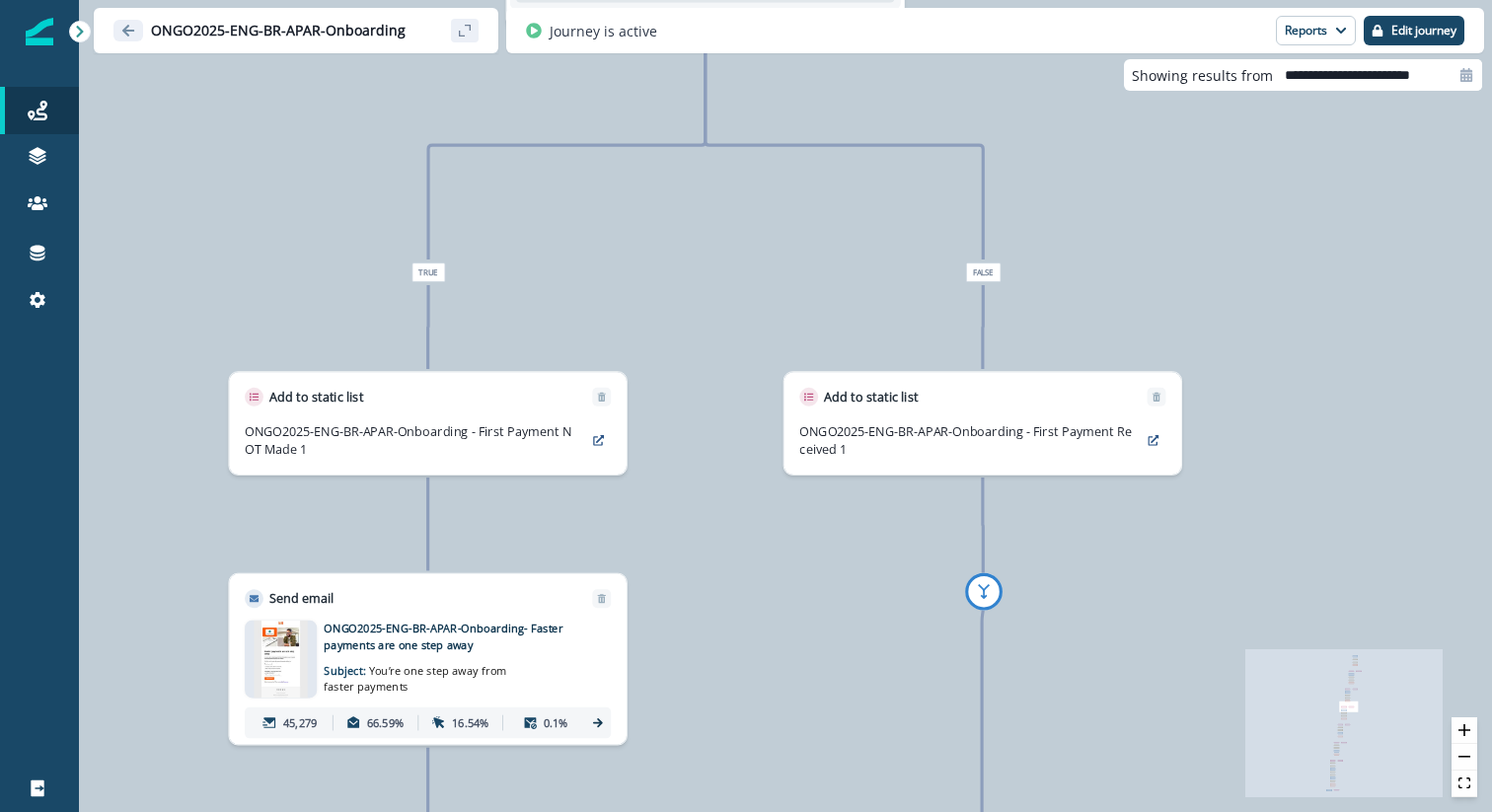 drag, startPoint x: 597, startPoint y: 362, endPoint x: 808, endPoint y: 305, distance: 218.56349 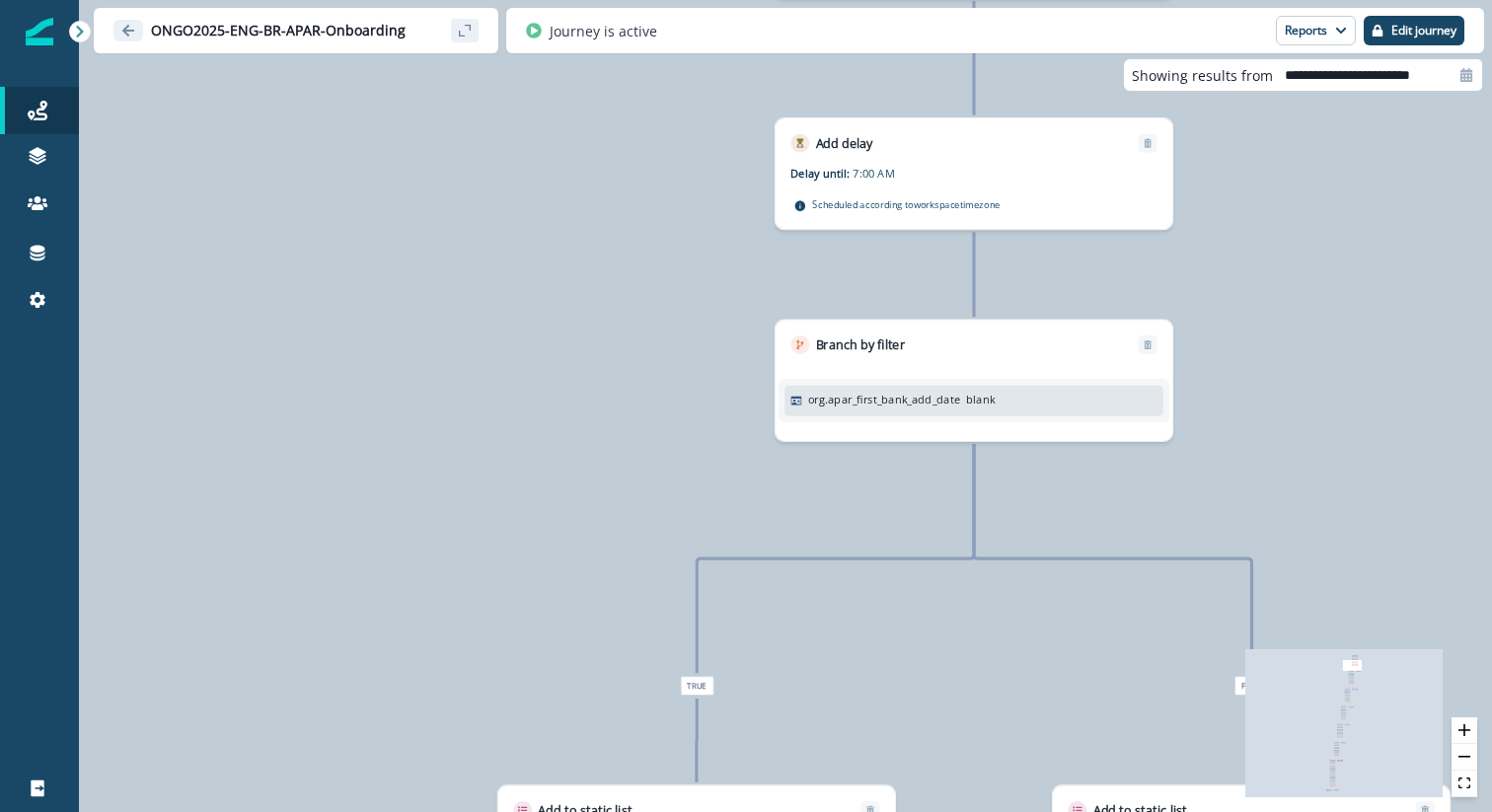 drag, startPoint x: 968, startPoint y: 306, endPoint x: 642, endPoint y: 412, distance: 342.80023 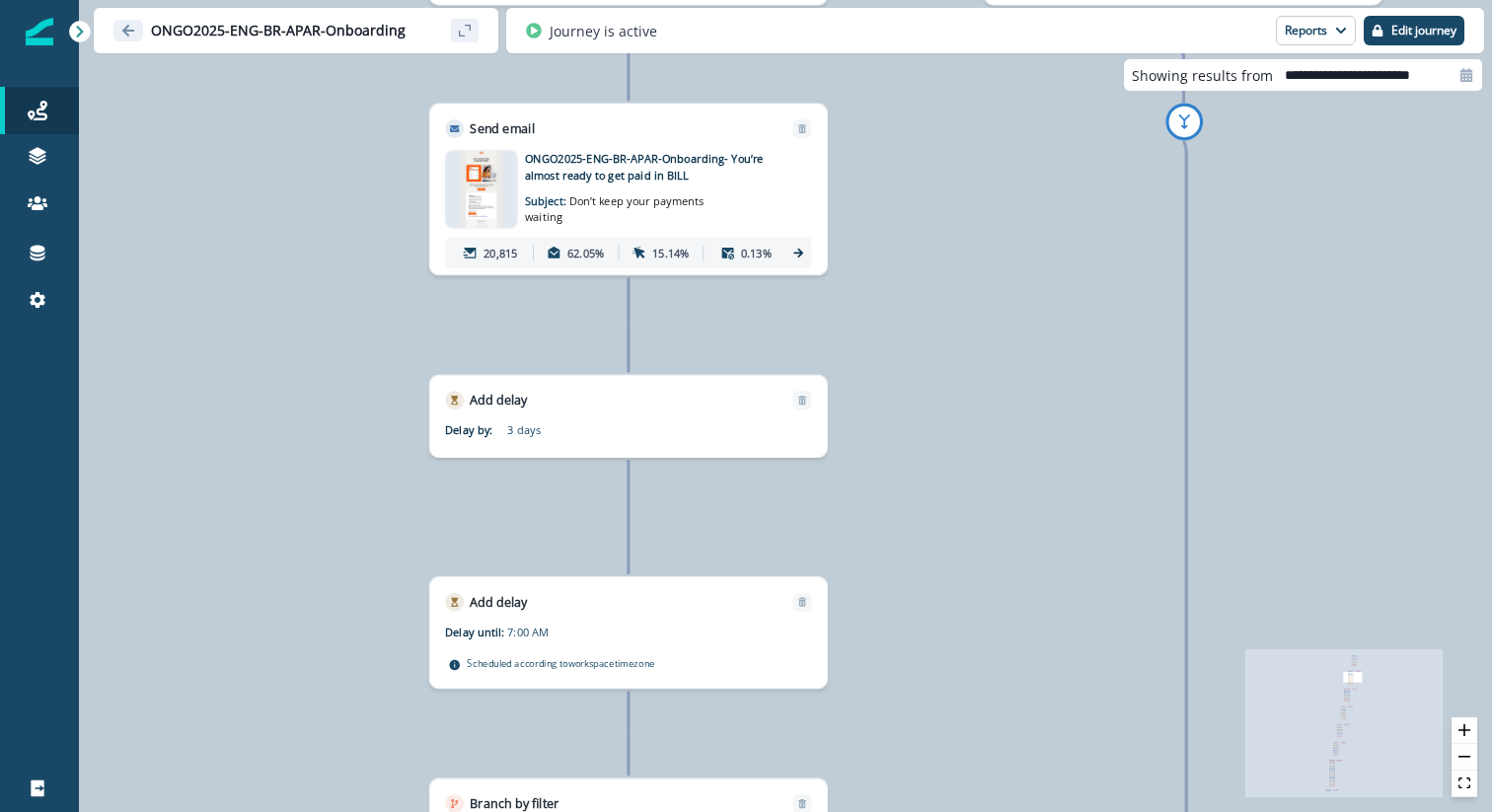 drag, startPoint x: 988, startPoint y: 332, endPoint x: 890, endPoint y: 356, distance: 100.89599 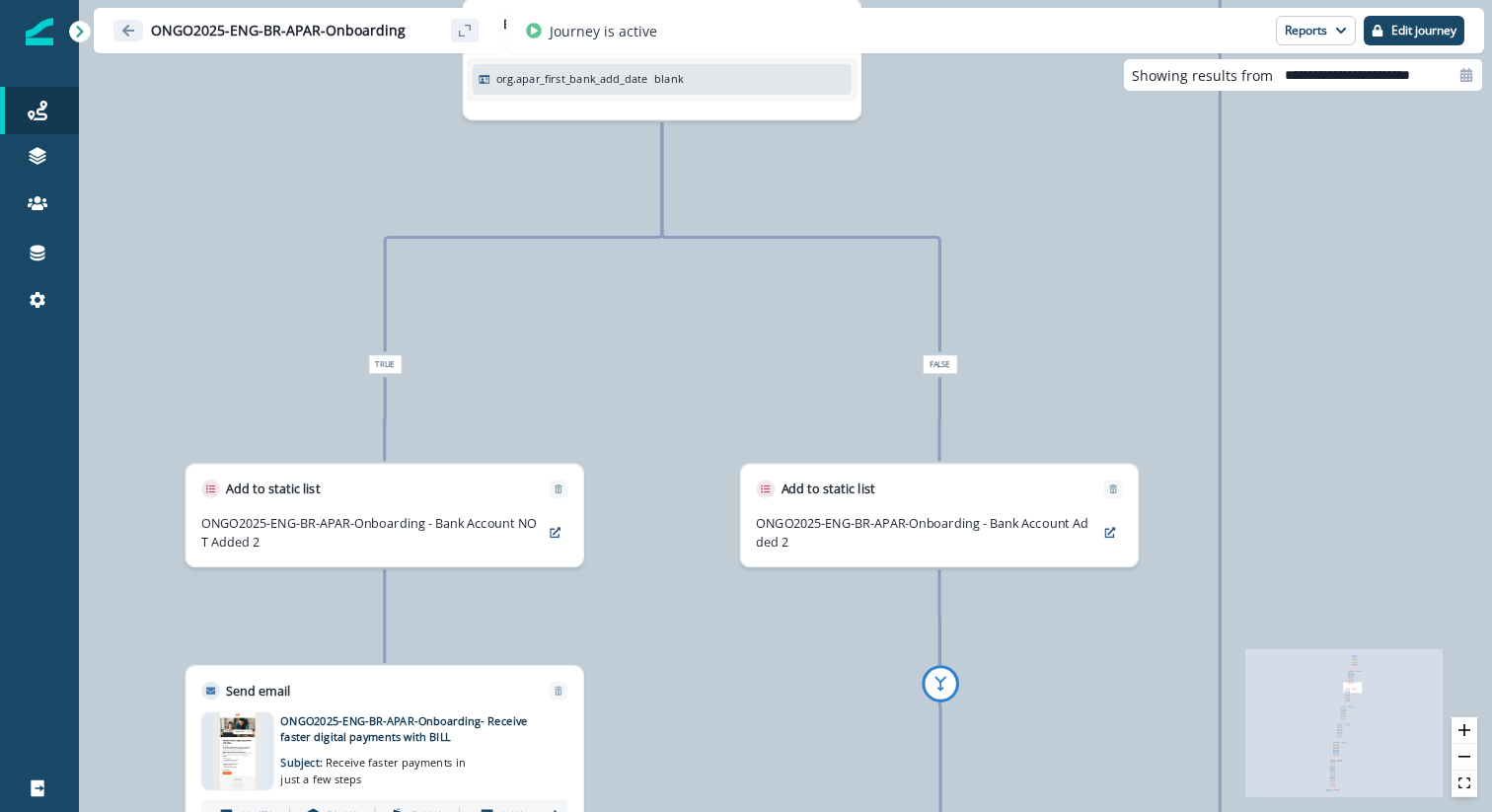 drag, startPoint x: 895, startPoint y: 360, endPoint x: 1019, endPoint y: 302, distance: 136.89412 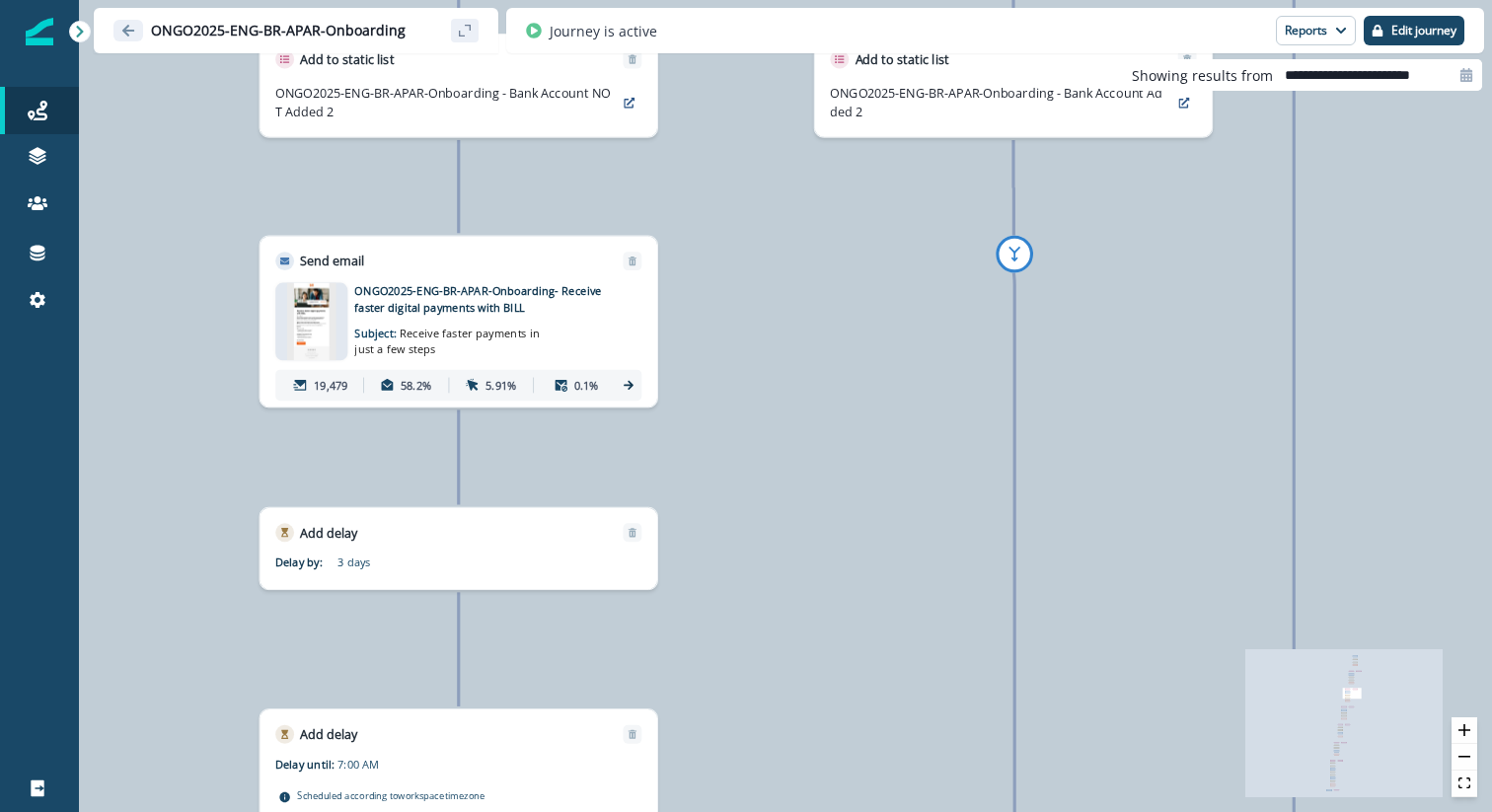 drag, startPoint x: 892, startPoint y: 451, endPoint x: 917, endPoint y: 444, distance: 25.96151 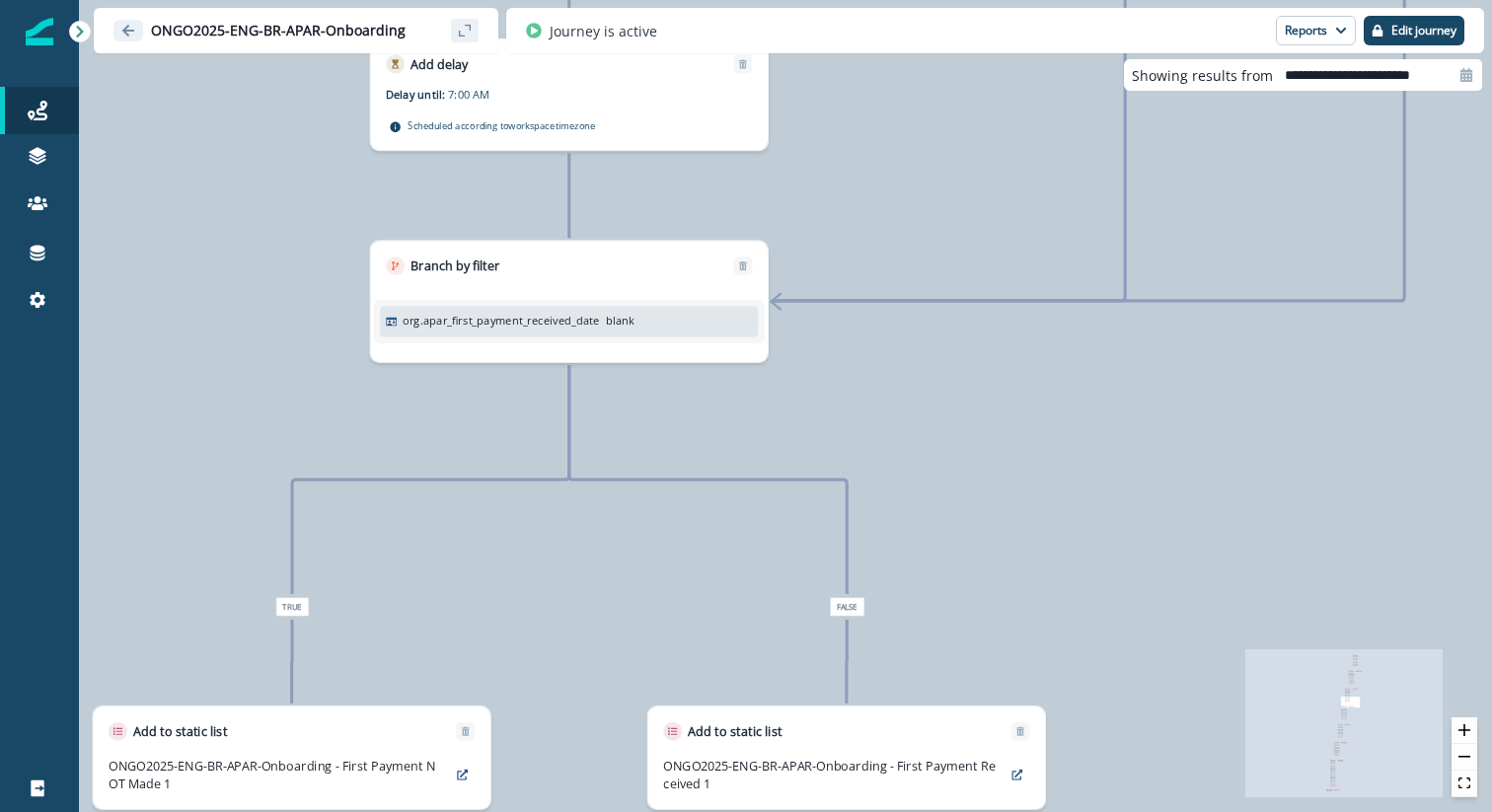 drag, startPoint x: 984, startPoint y: 408, endPoint x: 1011, endPoint y: 392, distance: 31.38471 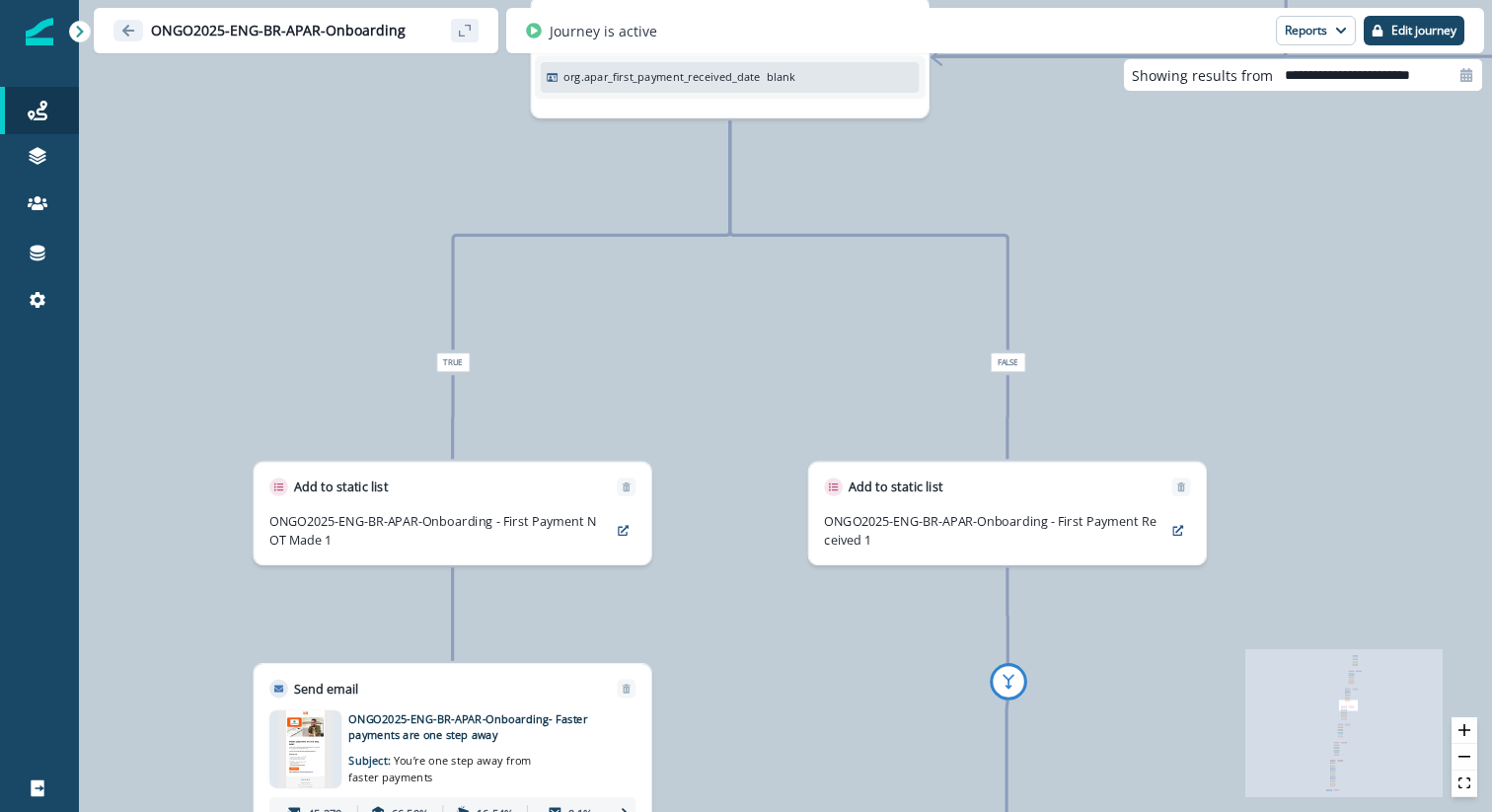 drag, startPoint x: 817, startPoint y: 378, endPoint x: 880, endPoint y: 349, distance: 69.35416 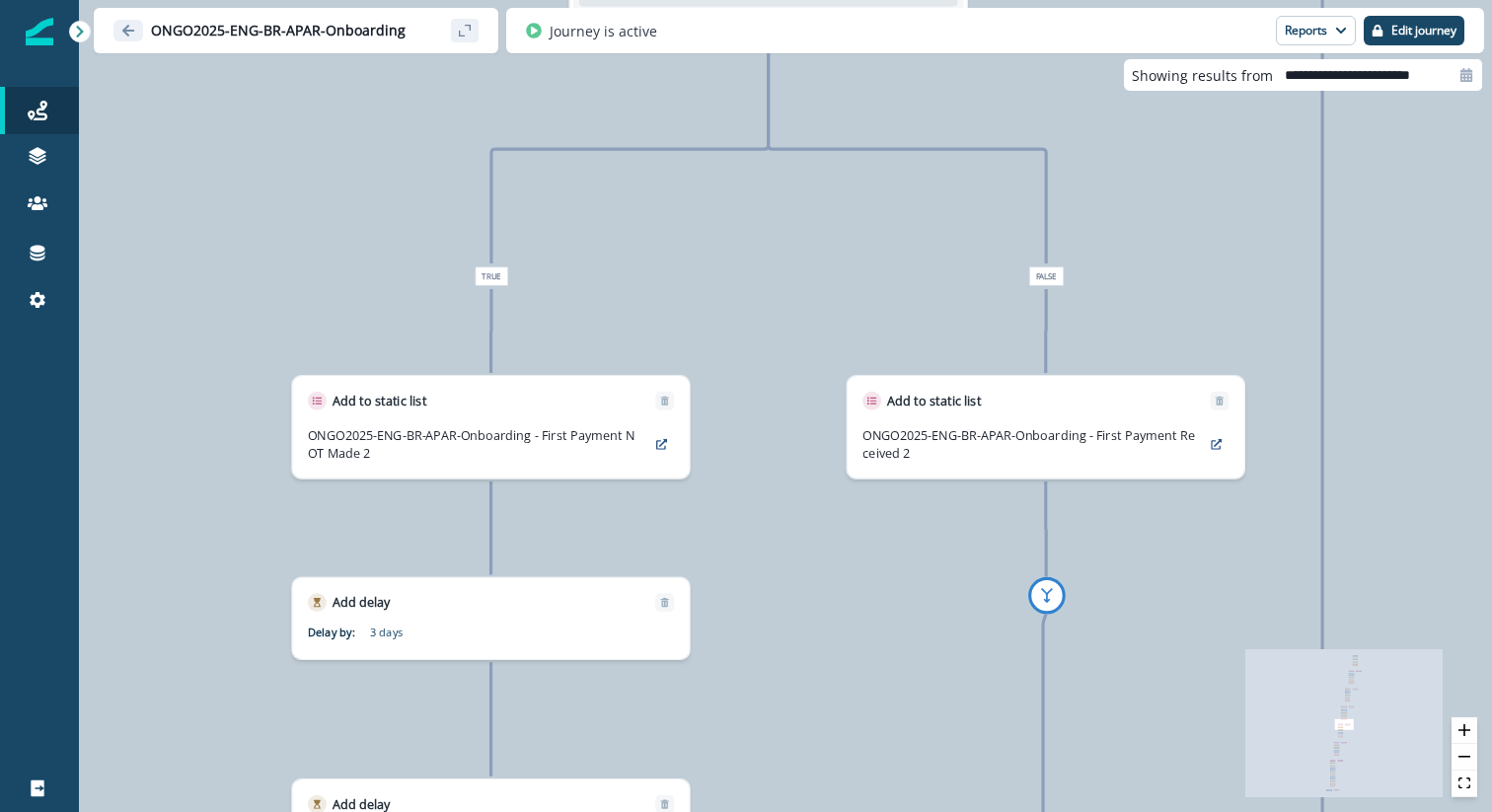drag, startPoint x: 559, startPoint y: 433, endPoint x: 824, endPoint y: 204, distance: 350.23706 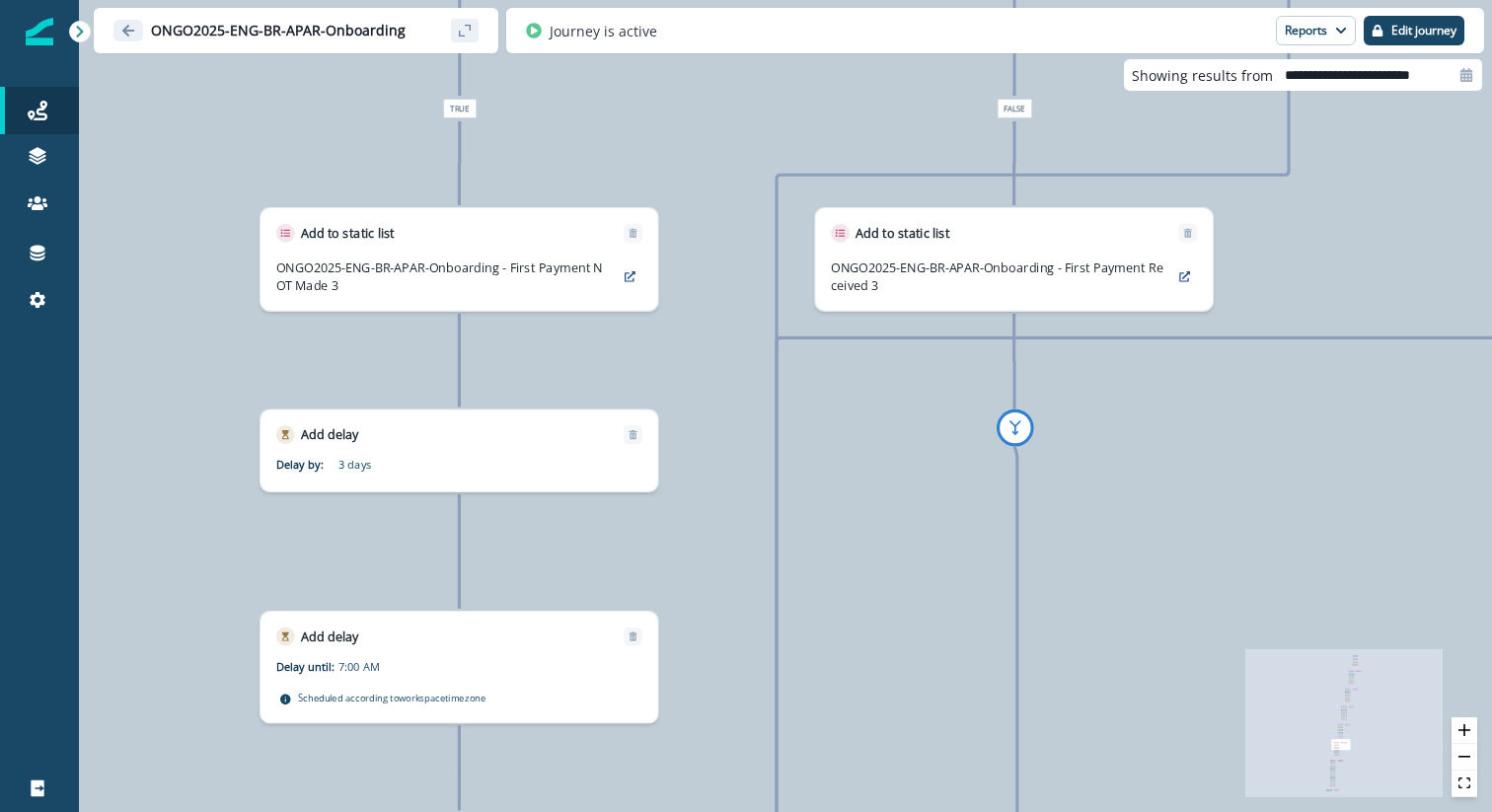 drag, startPoint x: 499, startPoint y: 399, endPoint x: 743, endPoint y: 296, distance: 264.84901 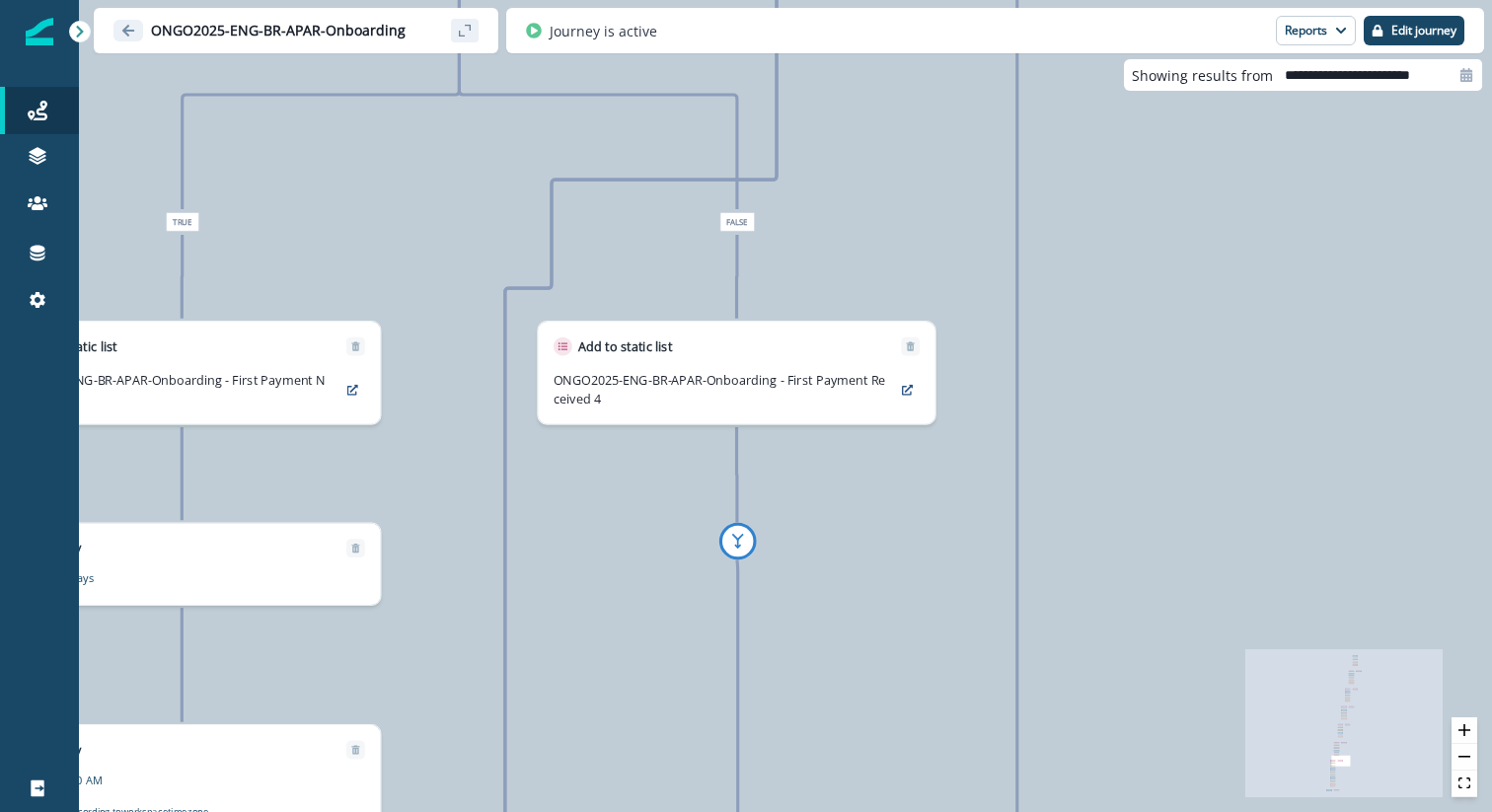 drag, startPoint x: 566, startPoint y: 340, endPoint x: 844, endPoint y: 238, distance: 296.1216 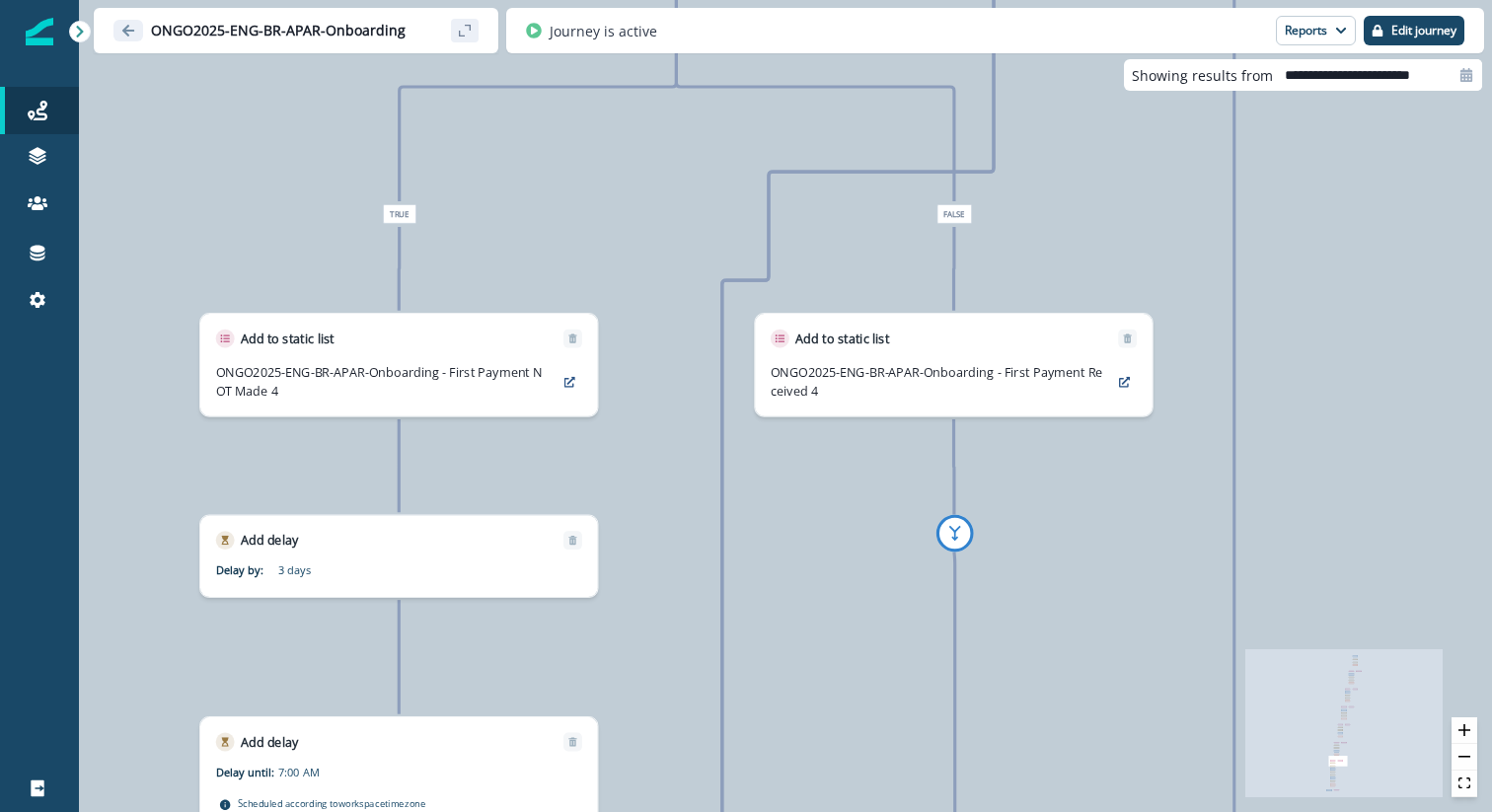drag, startPoint x: 690, startPoint y: 297, endPoint x: 851, endPoint y: 294, distance: 161.0279 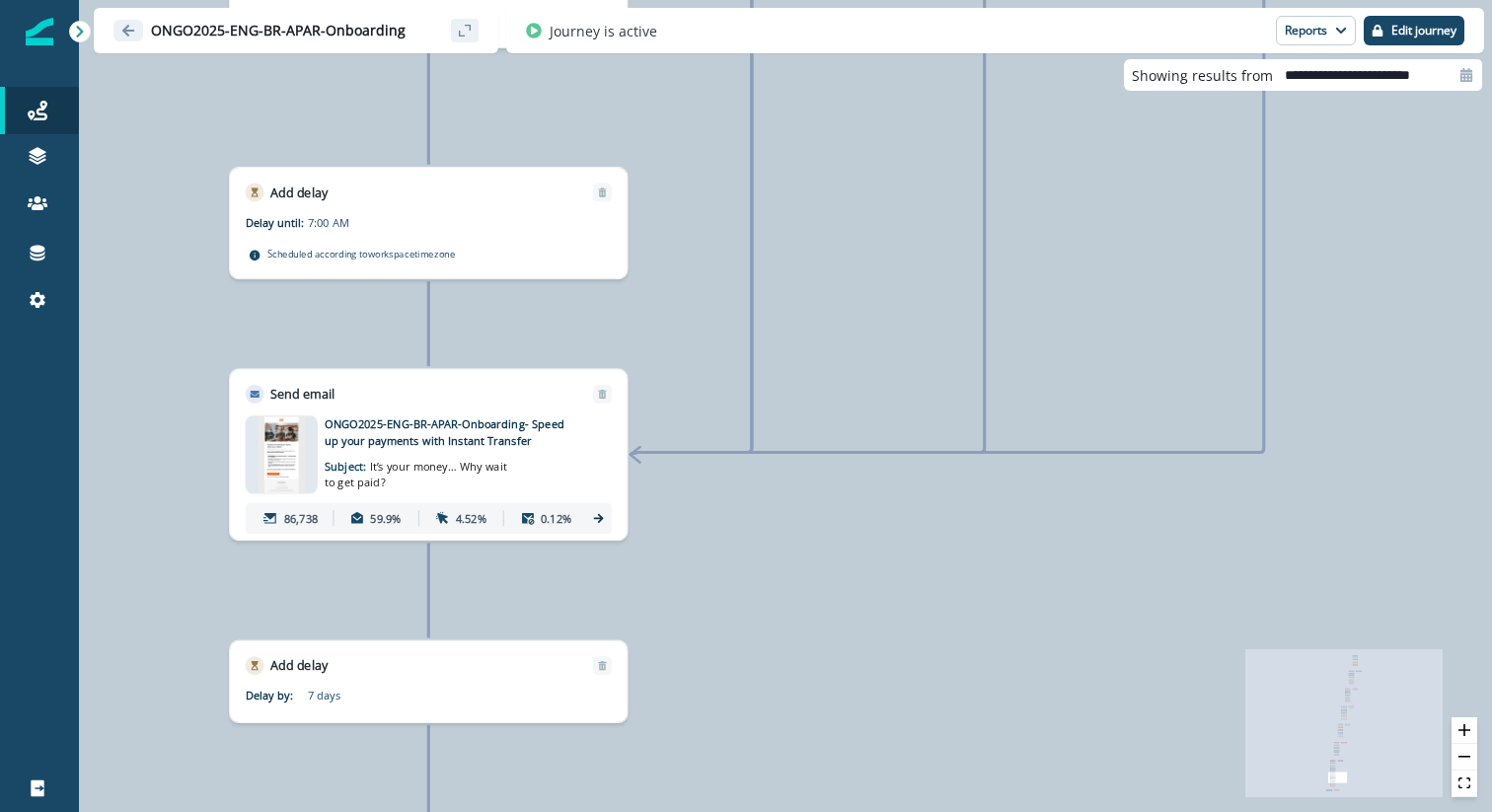drag, startPoint x: 702, startPoint y: 438, endPoint x: 725, endPoint y: 556, distance: 120.220631 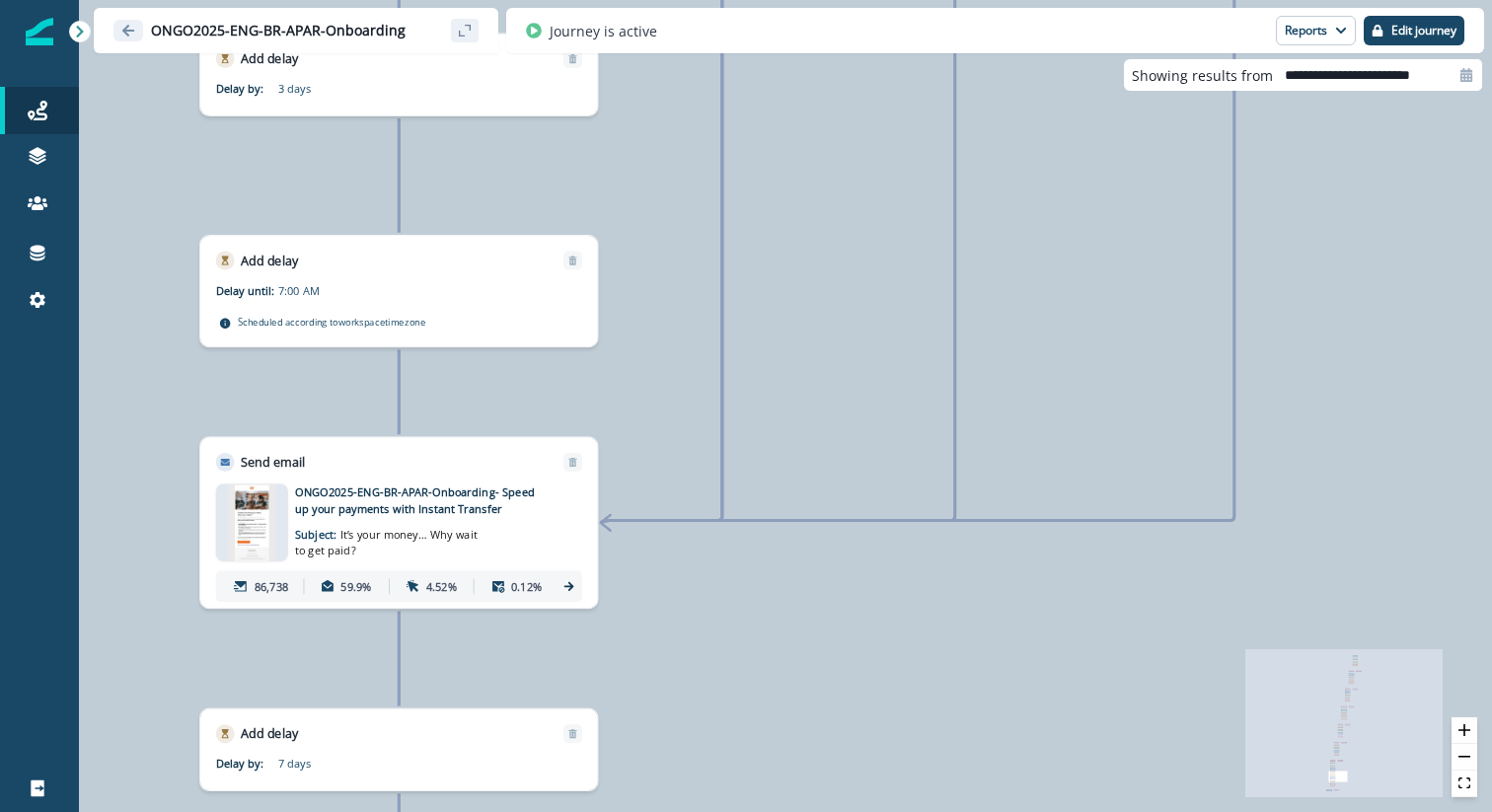 drag, startPoint x: 797, startPoint y: 510, endPoint x: 768, endPoint y: 578, distance: 73.92564 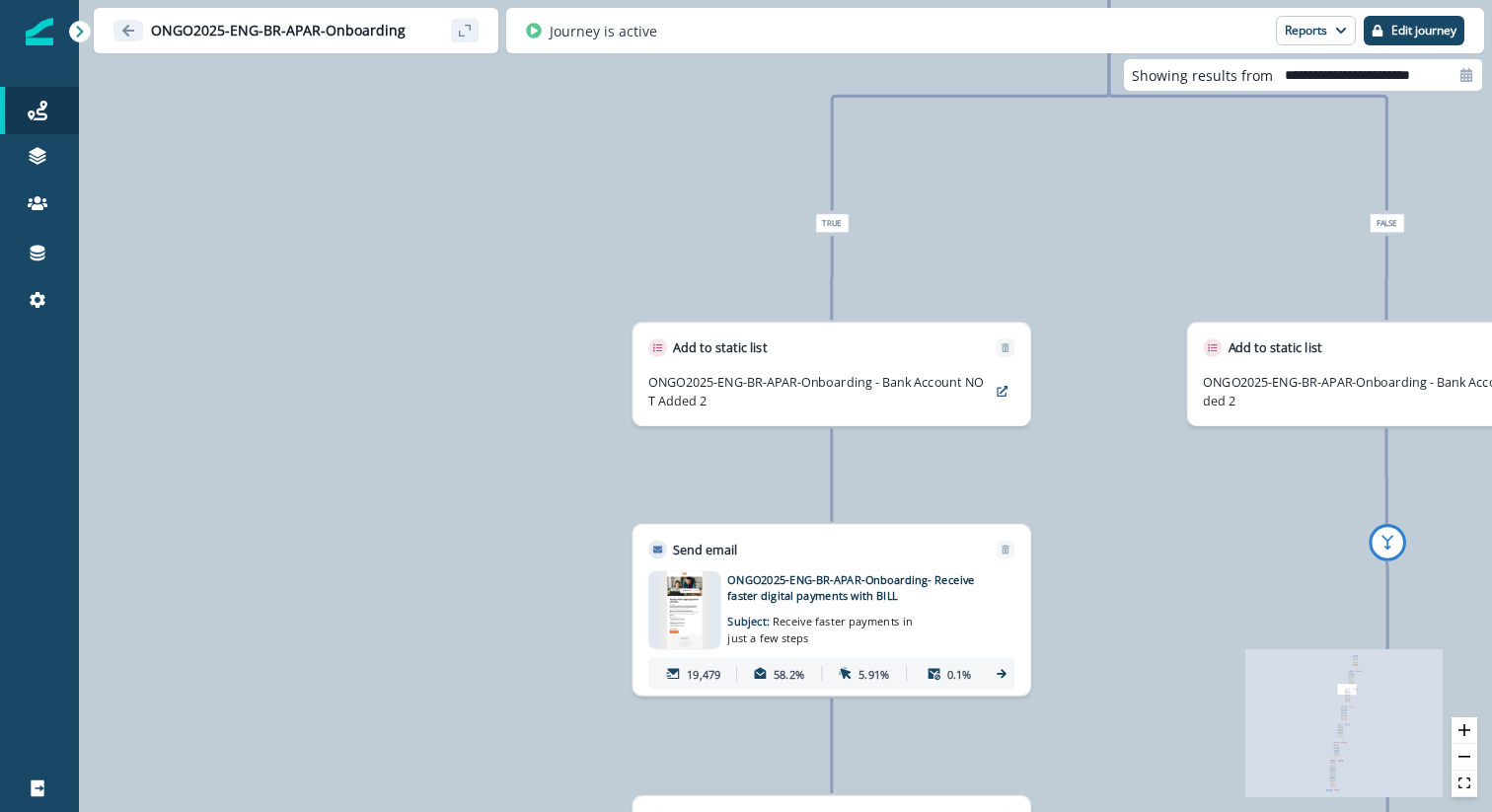 drag, startPoint x: 1119, startPoint y: 468, endPoint x: 446, endPoint y: 633, distance: 692.9315 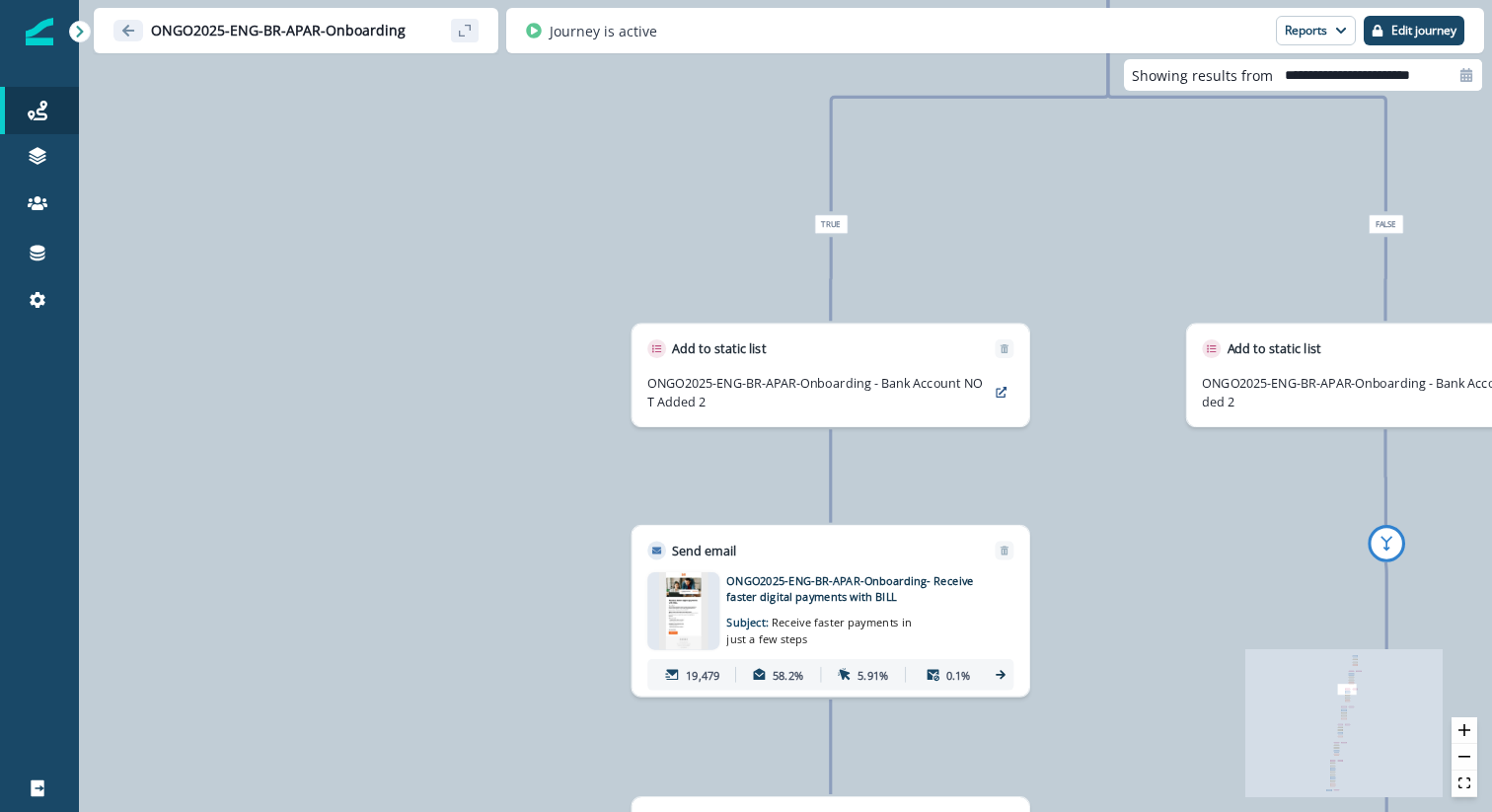 drag, startPoint x: 941, startPoint y: 382, endPoint x: 361, endPoint y: 602, distance: 620.3225 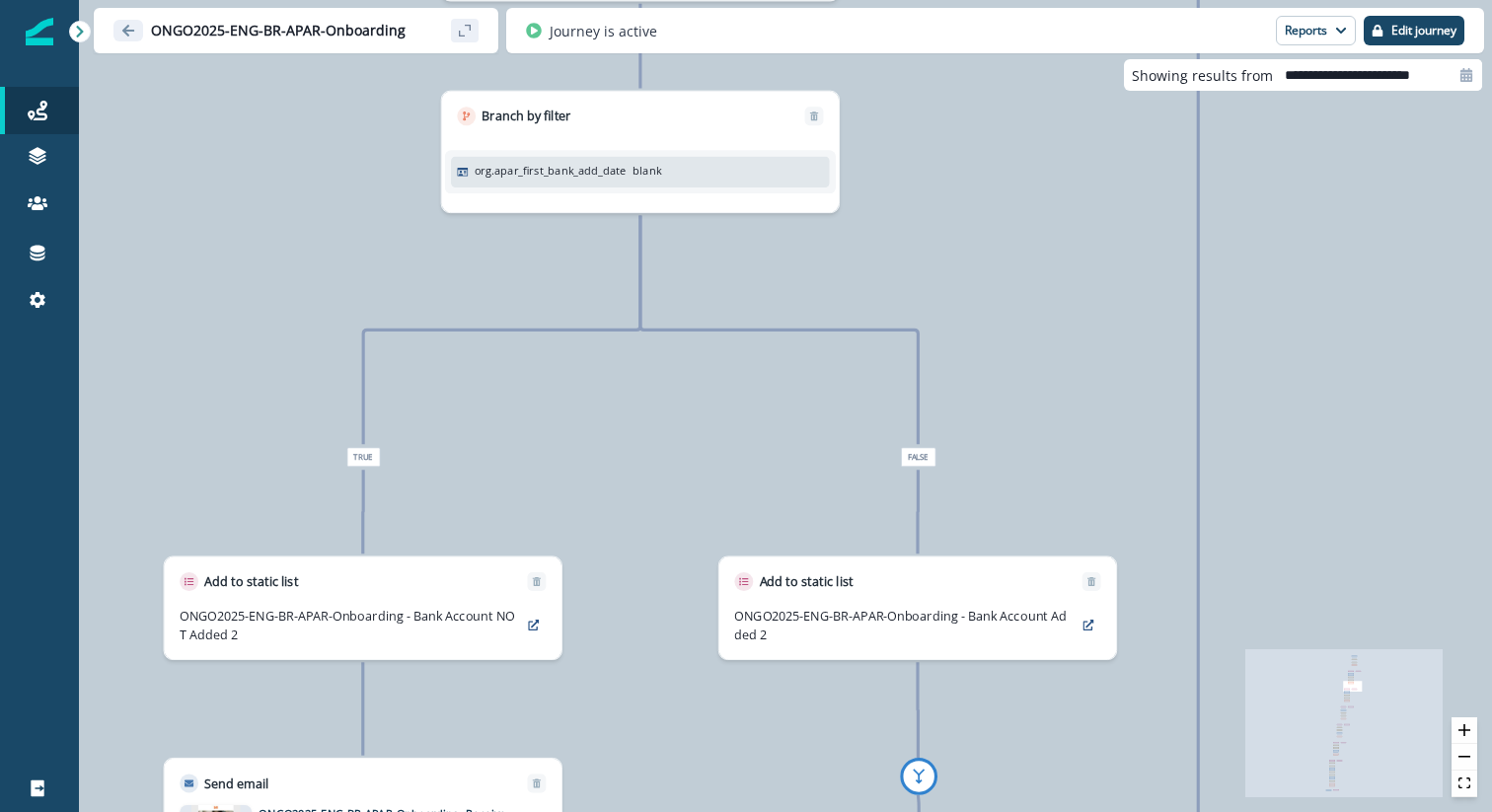 drag, startPoint x: 1179, startPoint y: 182, endPoint x: 711, endPoint y: 414, distance: 522.34854 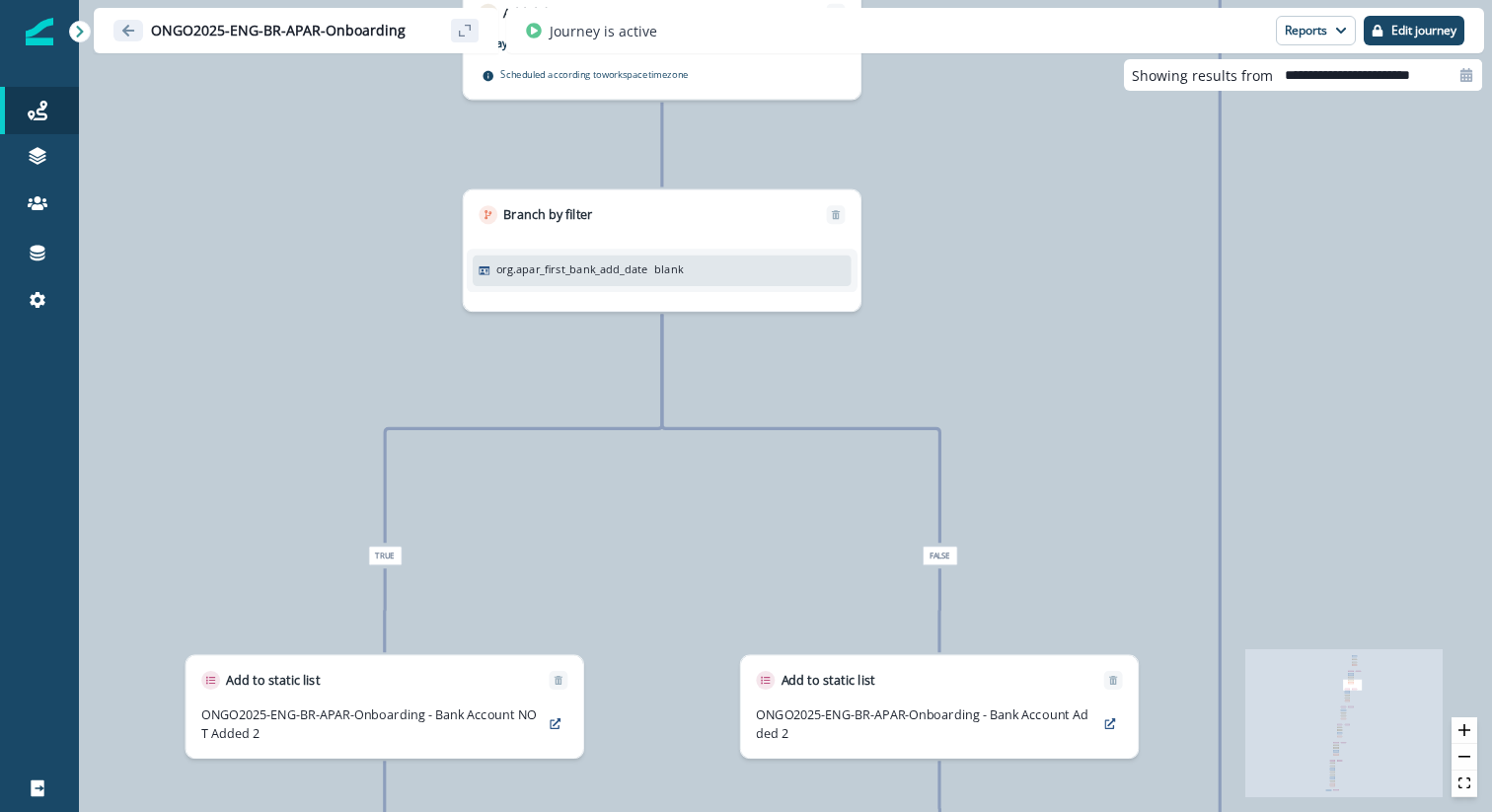 drag, startPoint x: 833, startPoint y: 283, endPoint x: 860, endPoint y: 385, distance: 105.513 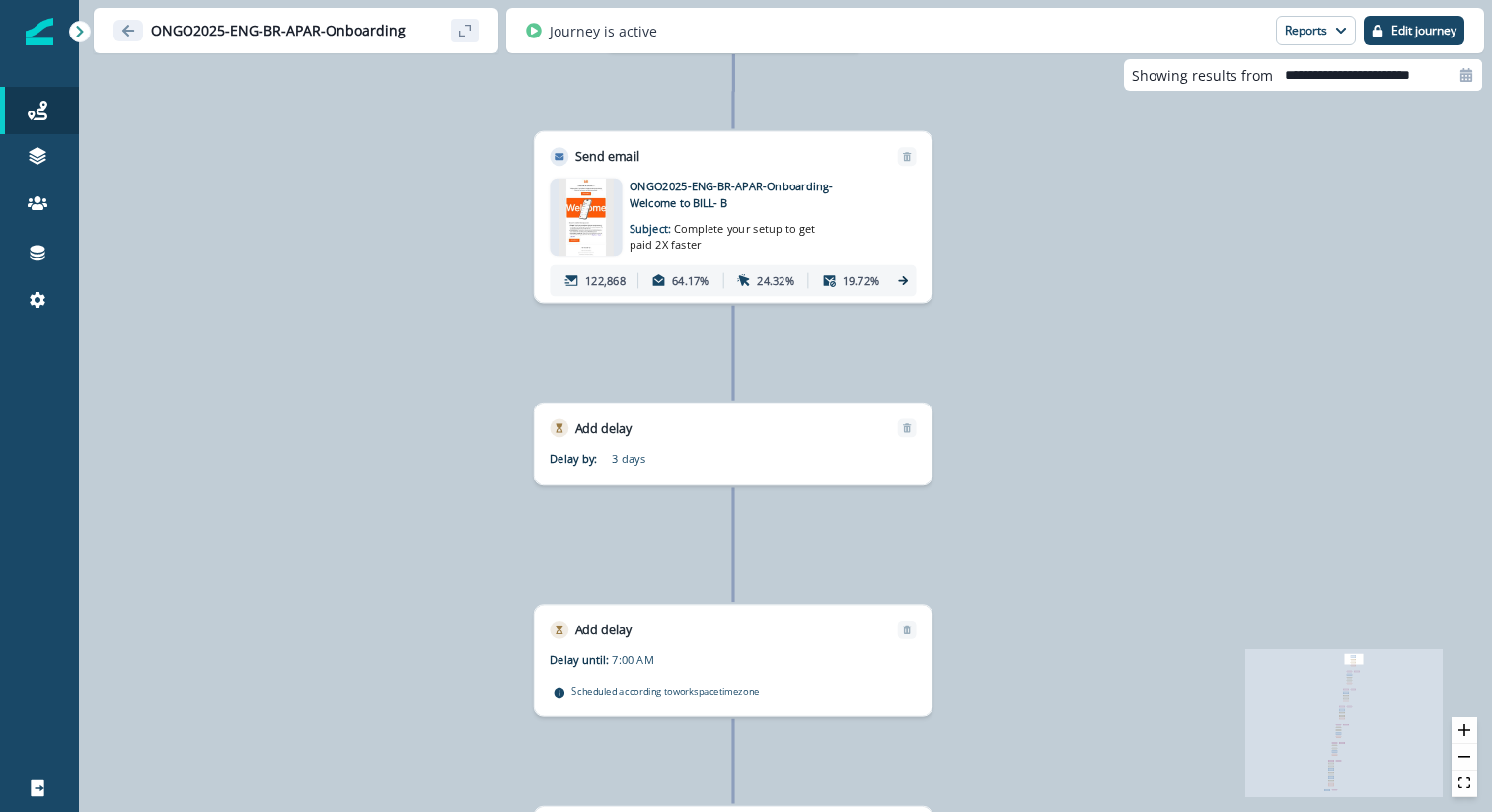 drag, startPoint x: 1179, startPoint y: 428, endPoint x: 971, endPoint y: 429, distance: 208.0024 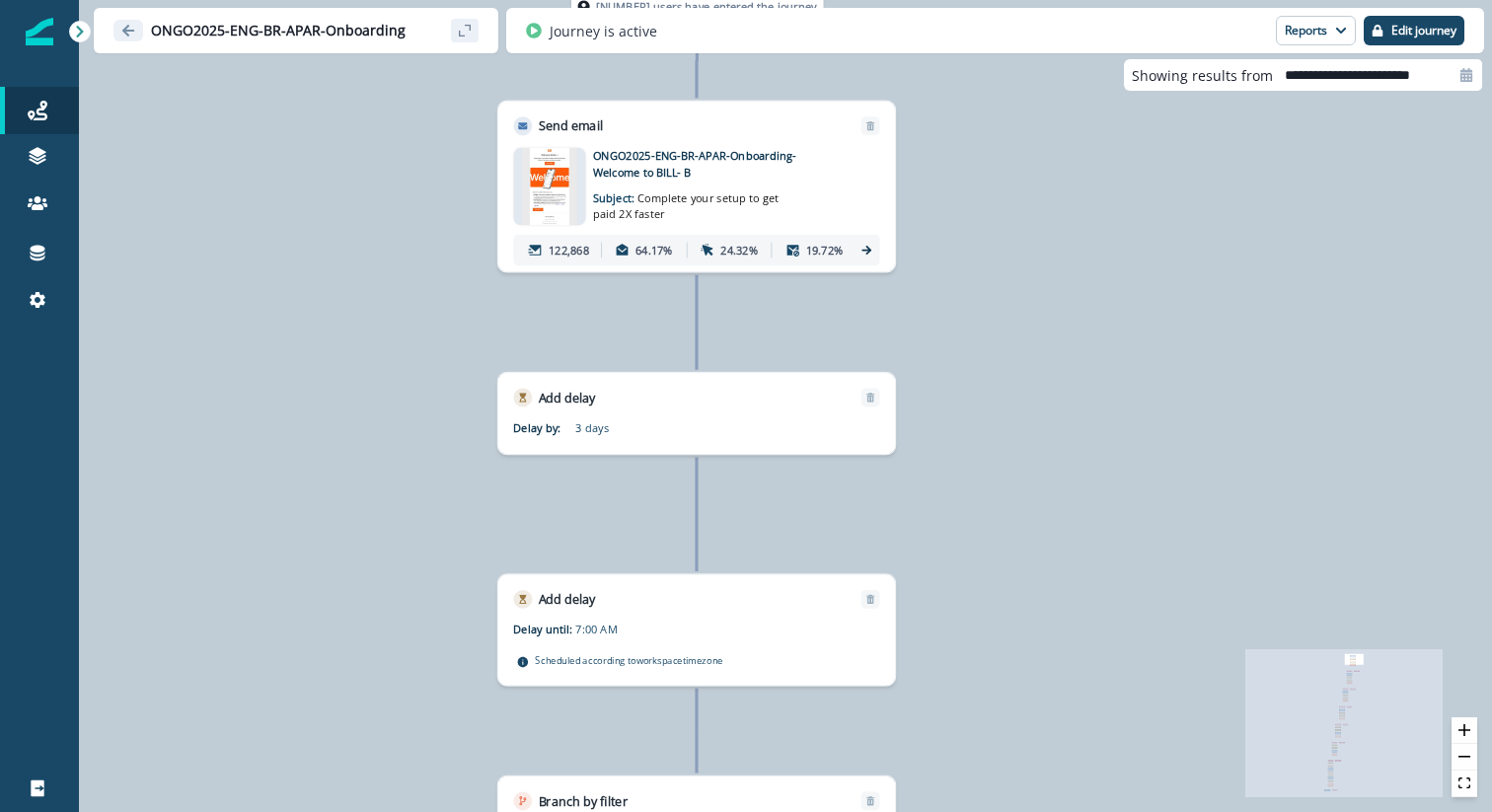 drag, startPoint x: 1069, startPoint y: 417, endPoint x: 1032, endPoint y: 386, distance: 48.2701 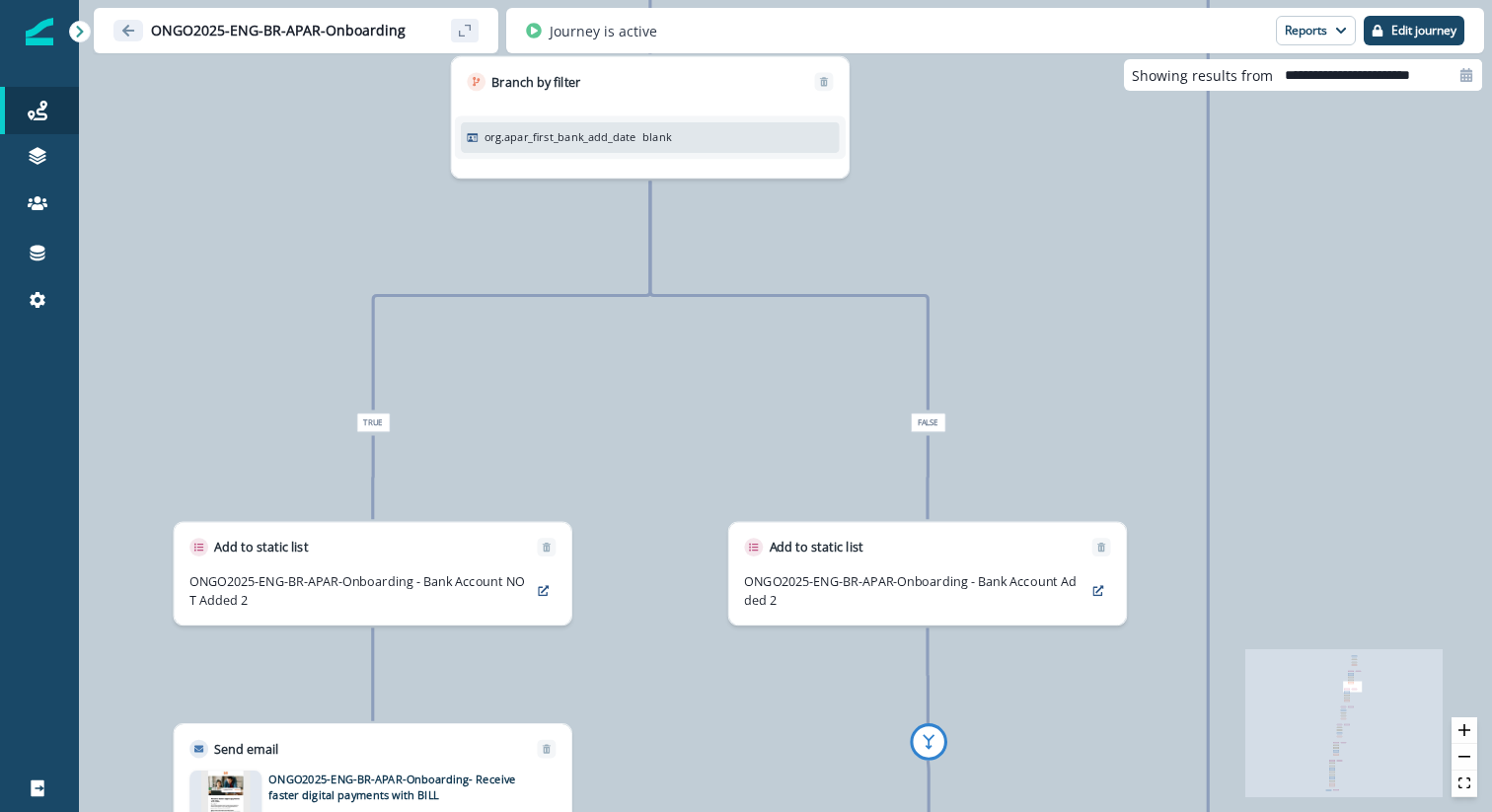 drag, startPoint x: 609, startPoint y: 492, endPoint x: 835, endPoint y: 431, distance: 234.0876 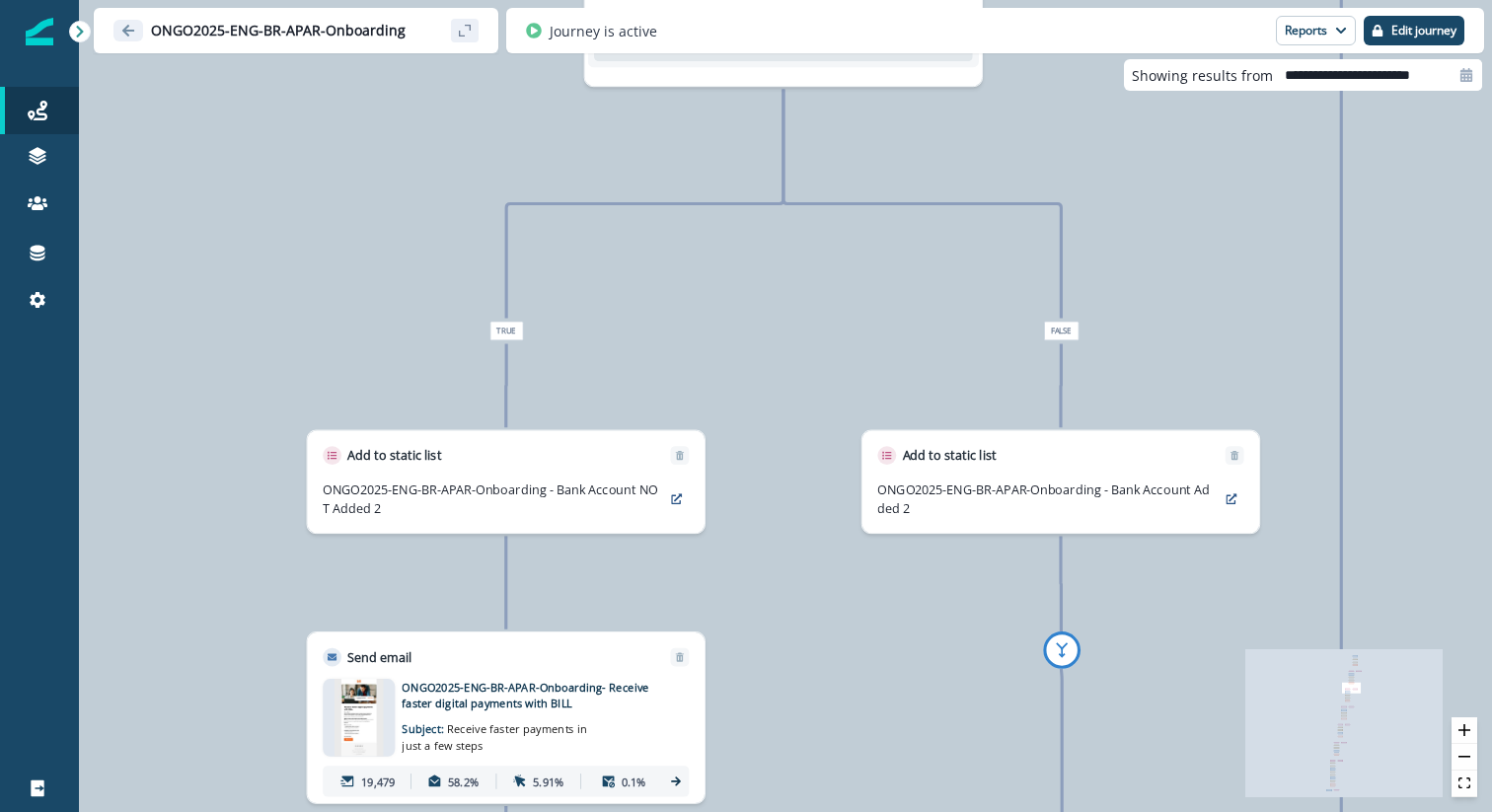 drag, startPoint x: 744, startPoint y: 425, endPoint x: 818, endPoint y: 376, distance: 88.75246 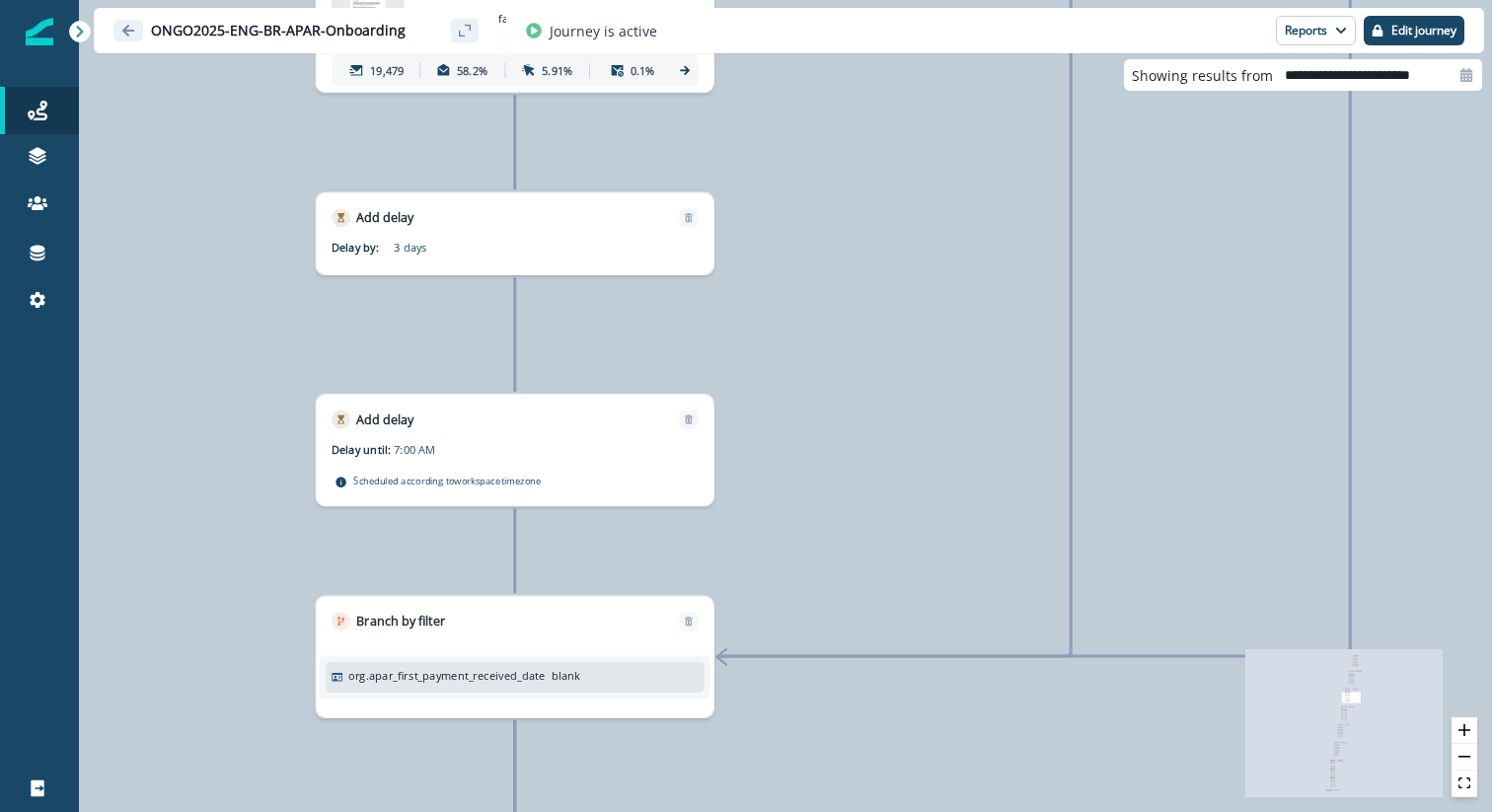 drag, startPoint x: 883, startPoint y: 367, endPoint x: 818, endPoint y: 418, distance: 82.6196 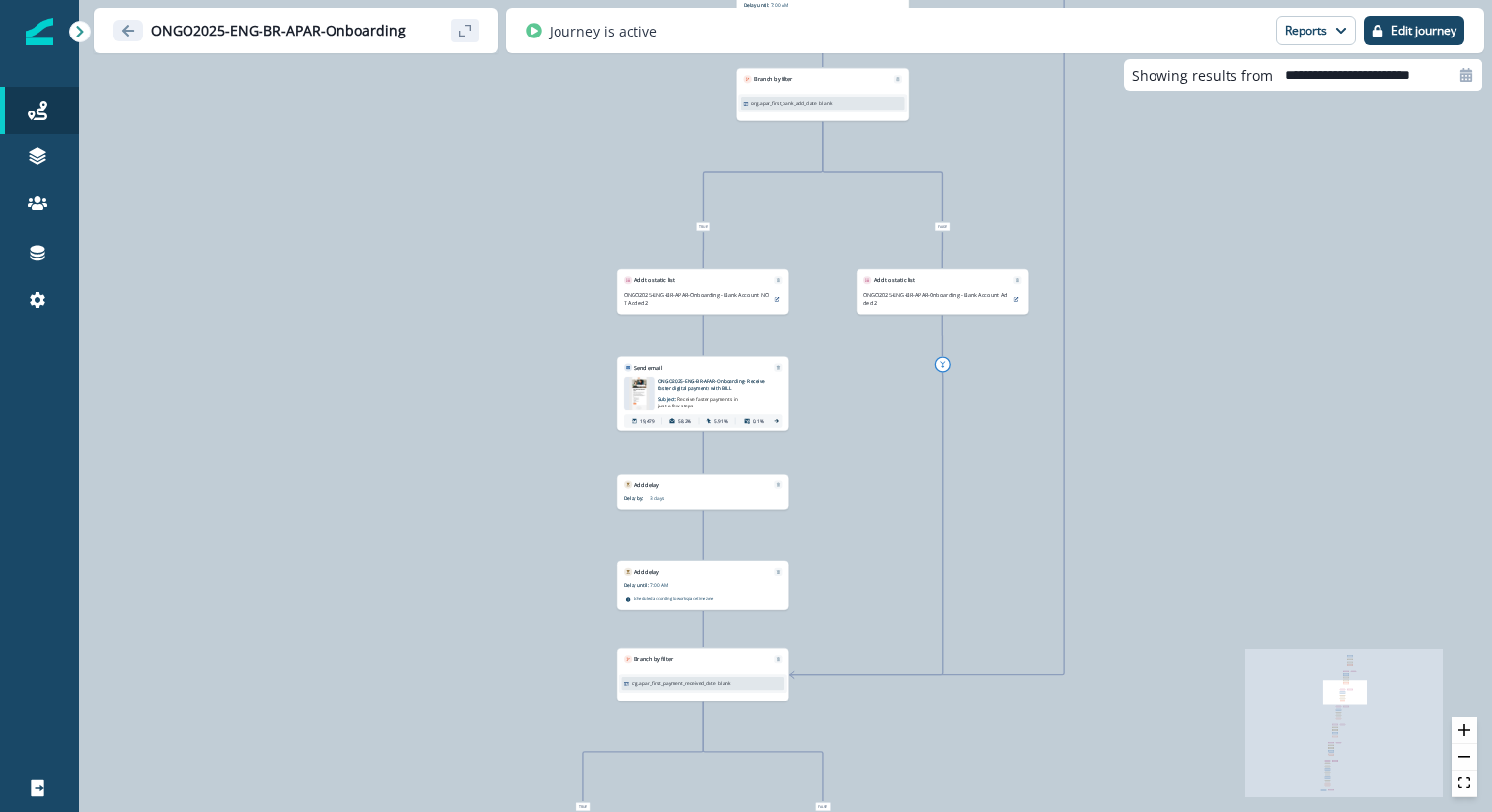 drag, startPoint x: 1009, startPoint y: 312, endPoint x: 957, endPoint y: 424, distance: 123.48279 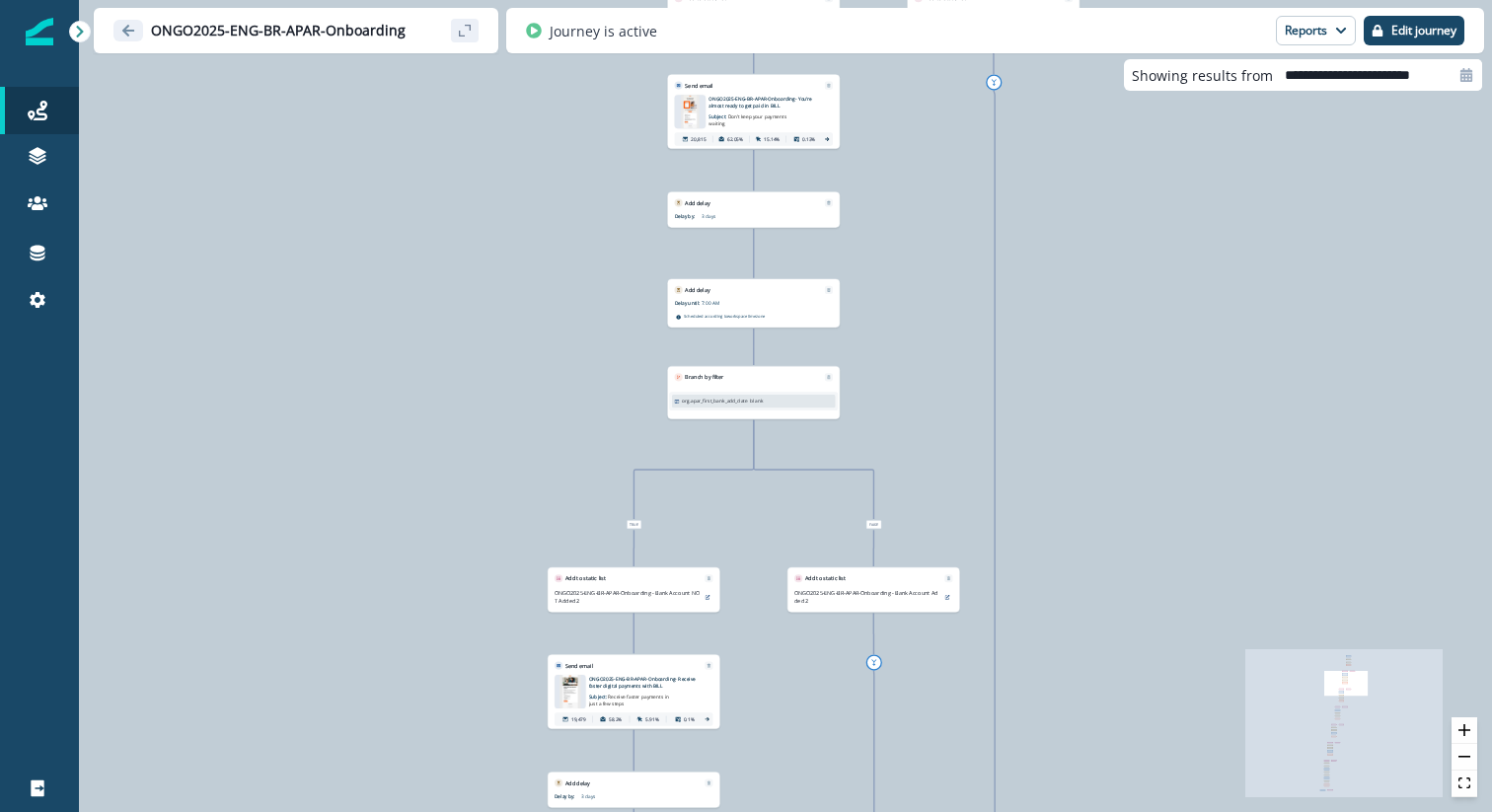 drag, startPoint x: 1028, startPoint y: 236, endPoint x: 959, endPoint y: 534, distance: 305.88396 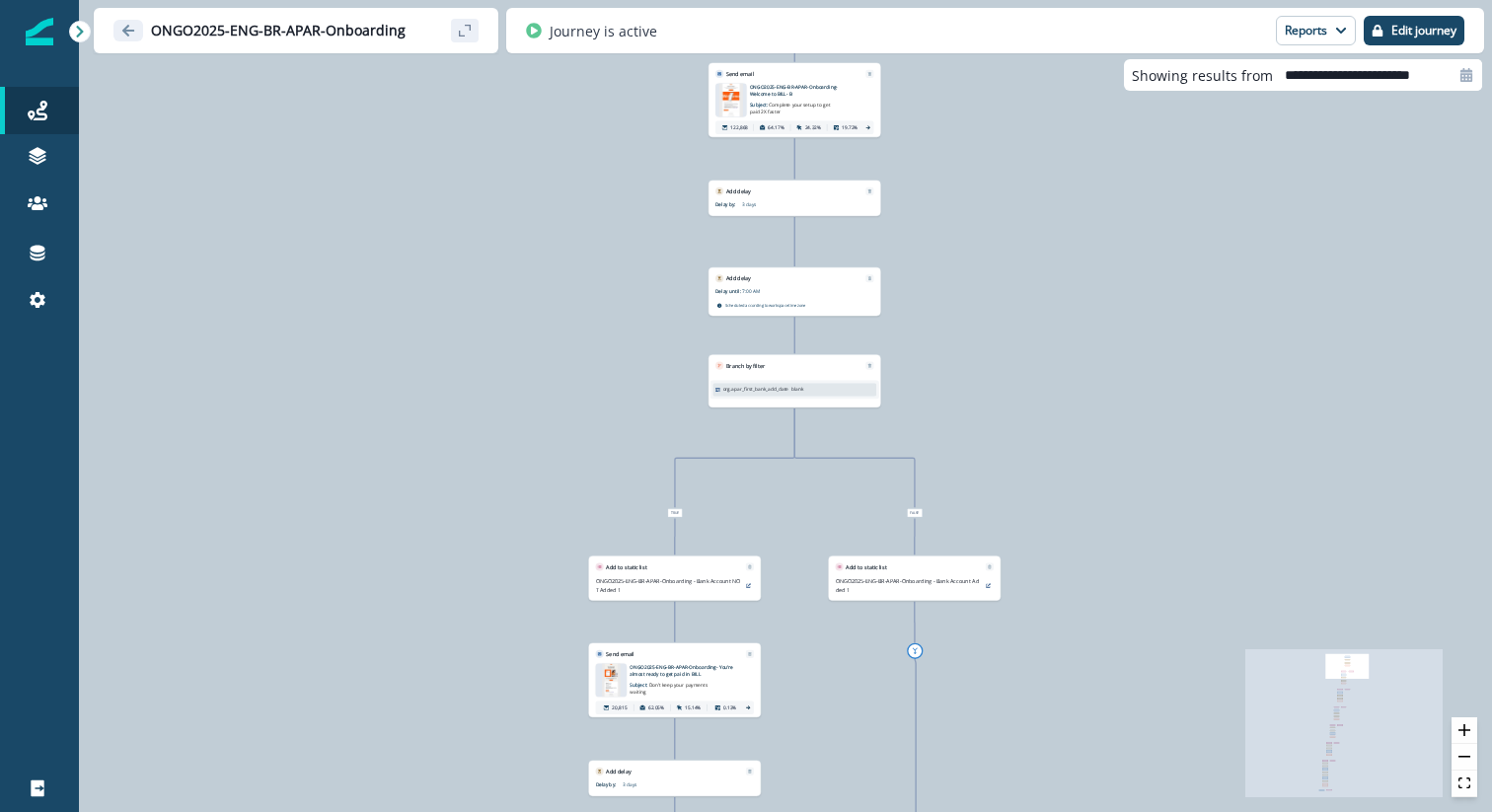 drag, startPoint x: 998, startPoint y: 343, endPoint x: 974, endPoint y: 367, distance: 33.941125 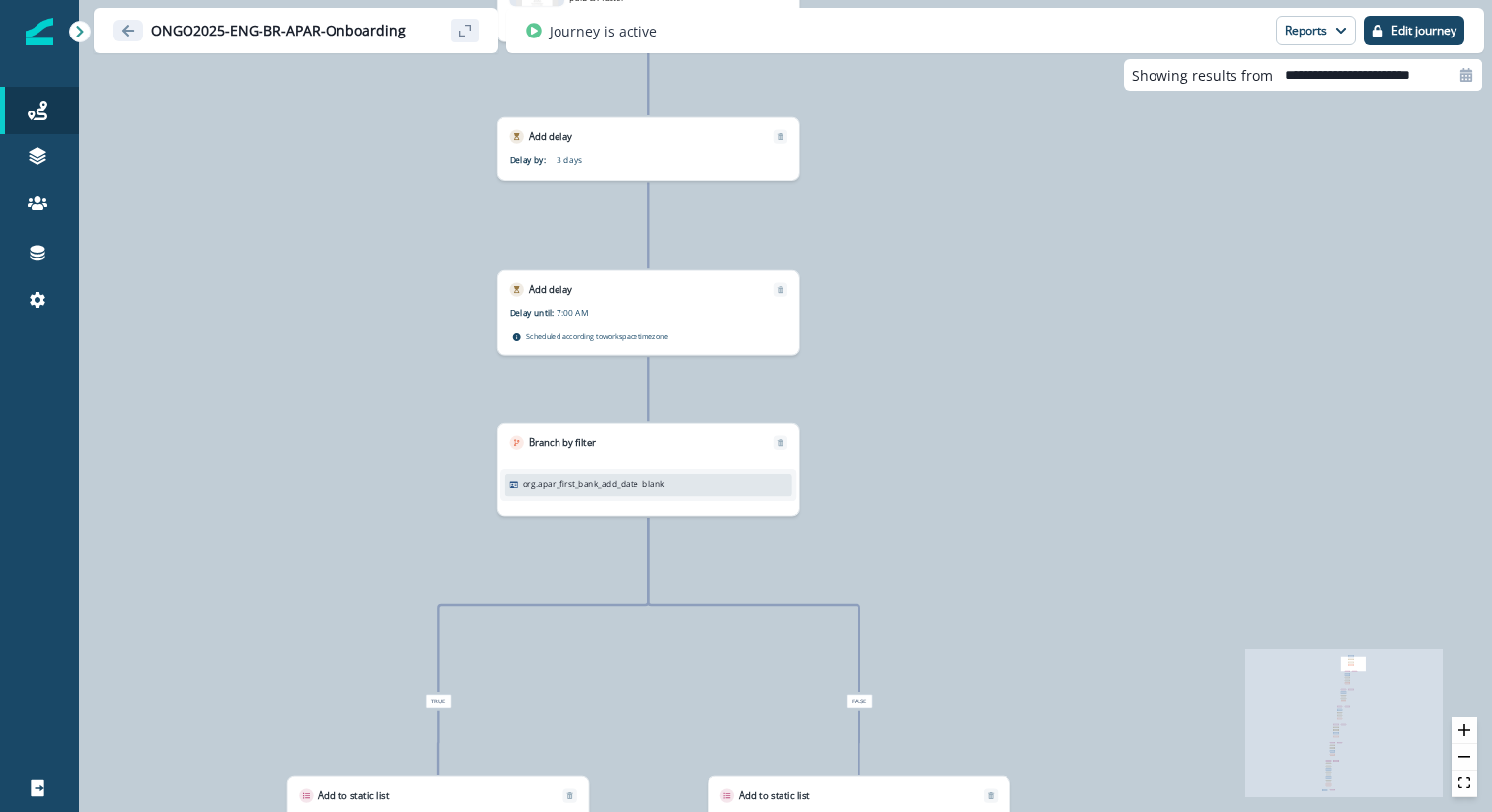 drag, startPoint x: 876, startPoint y: 298, endPoint x: 887, endPoint y: 488, distance: 190.31815 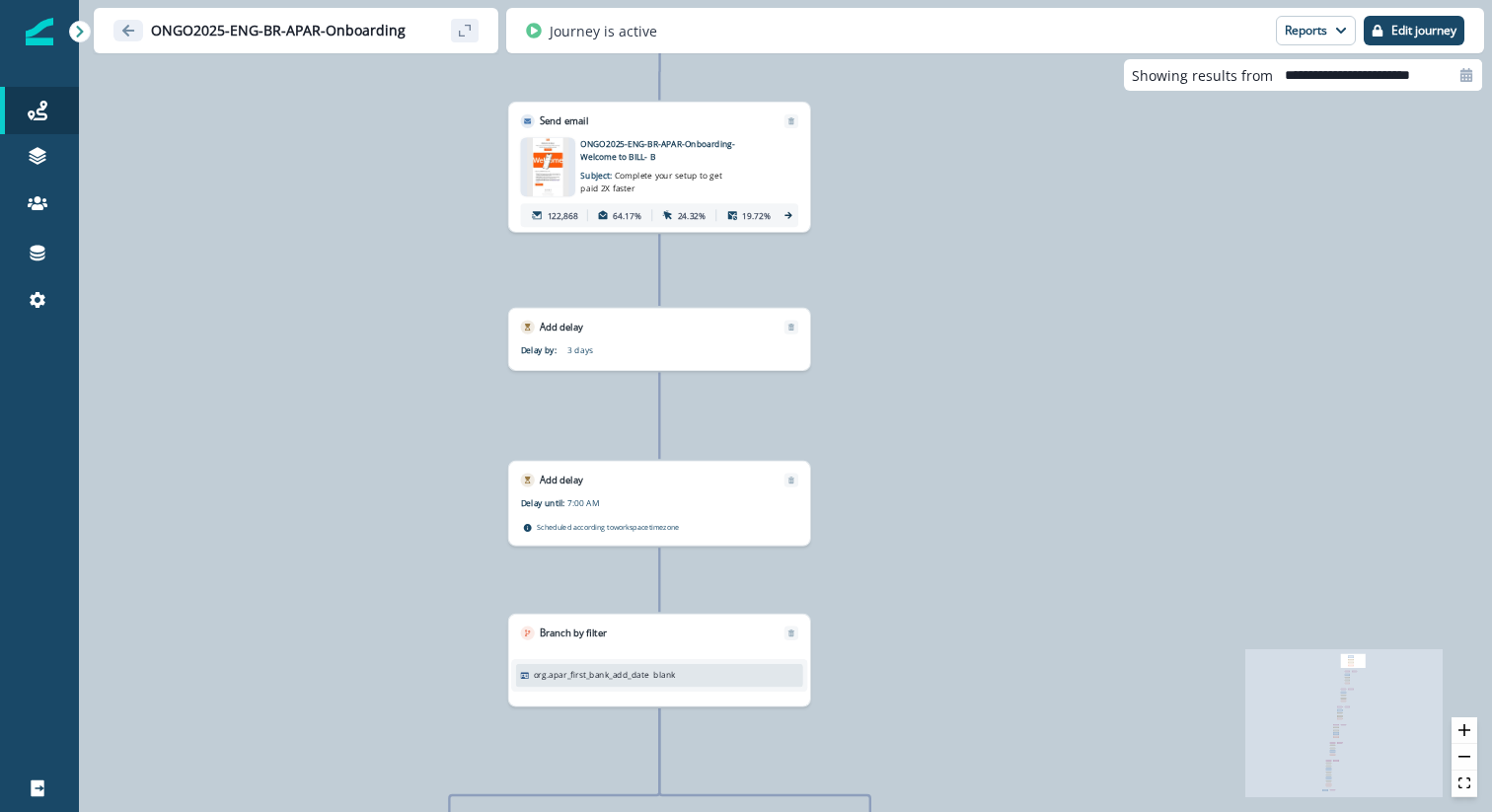 click on "[NUMBER] users have entered the journey Send email Email asset changed, journey reports will be subject to change This asset has overrides for ONGO[YEAR]-ENG-BR-APAR-Onboarding- Welcome to BILL- B Subject: Complete your setup to get paid 2X faster [NUMBER] [PERCENT] [PERCENT] [PERCENT] Add delay Delay by: 3 days Delay details incomplete Scheduled according to workspace timezone Add delay Delay until: [HOUR]:[MINUTE] [AM/PM] Delay details incomplete Scheduled according to workspace timezone Branch by filter org.apar_first_bank_add_date blank True Add to static list ONGO[YEAR]-ENG-BR-APAR-Onboarding - Bank Account NOT Added 1 Send email Email asset changed, journey reports will be subject to change This asset has overrides for ONGO[YEAR]-ENG-BR-APAR-Onboarding- You’re almost ready to get paid in BILL Subject: Don’t keep your payments waiting [NUMBER] [PERCENT] [PERCENT] [PERCENT] Add delay Delay by: 3 days Delay details incomplete Scheduled according to workspace timezone Add delay Delay until: [HOUR]:[MINUTE] [AM/PM] blank" at bounding box center (785, 406) 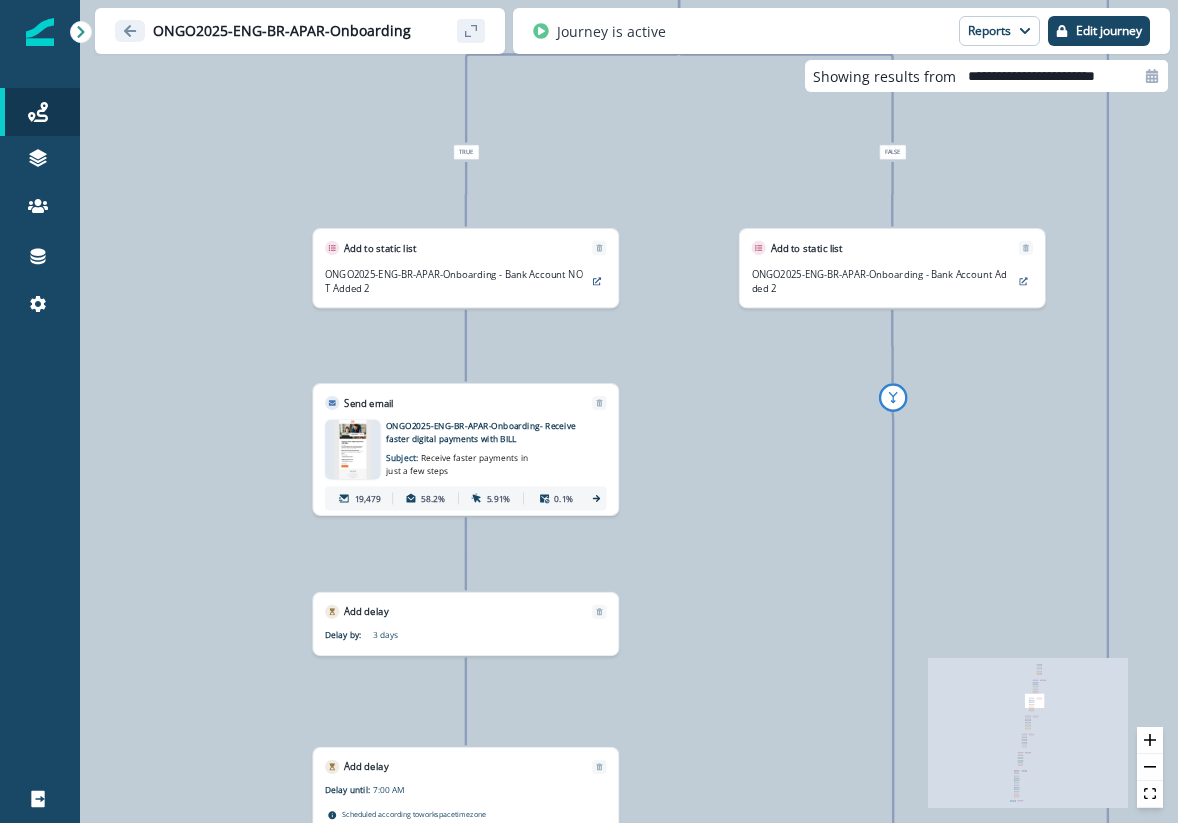 drag, startPoint x: 524, startPoint y: 607, endPoint x: 748, endPoint y: 508, distance: 244.90202 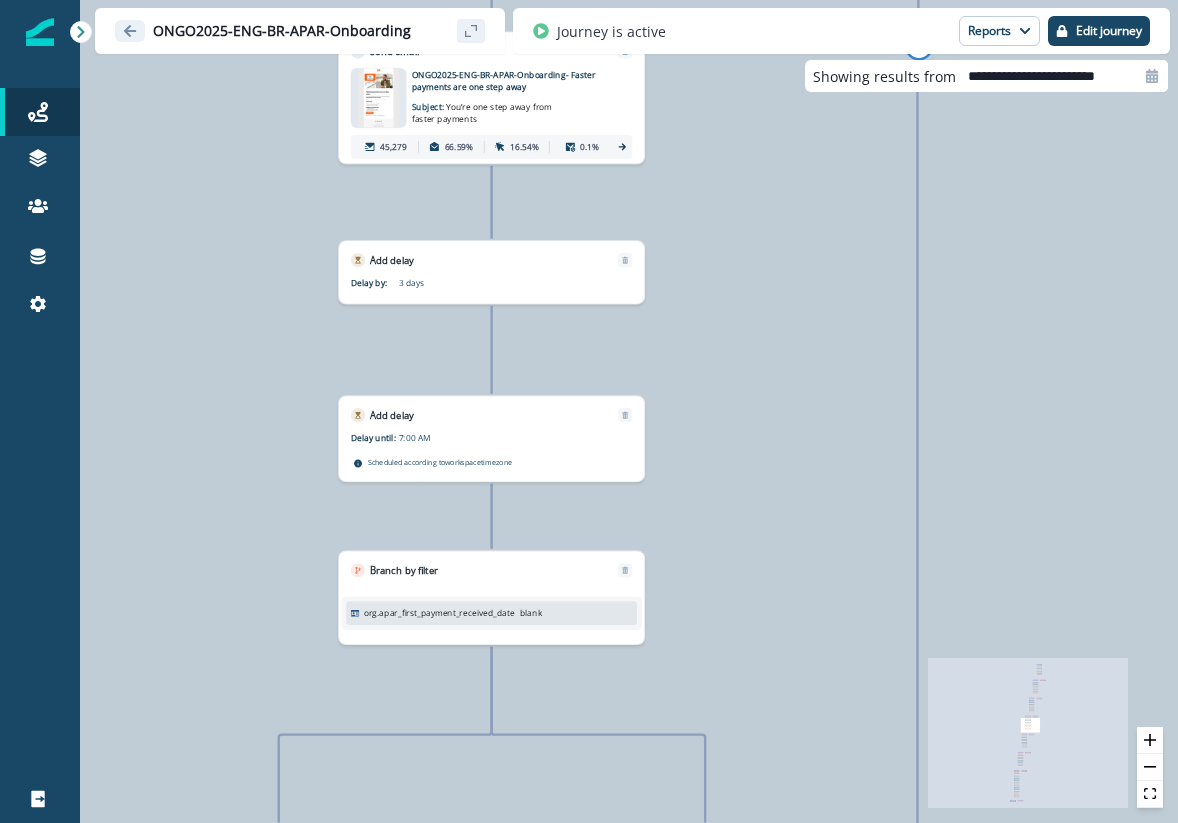 drag, startPoint x: 539, startPoint y: 576, endPoint x: 778, endPoint y: 511, distance: 247.68124 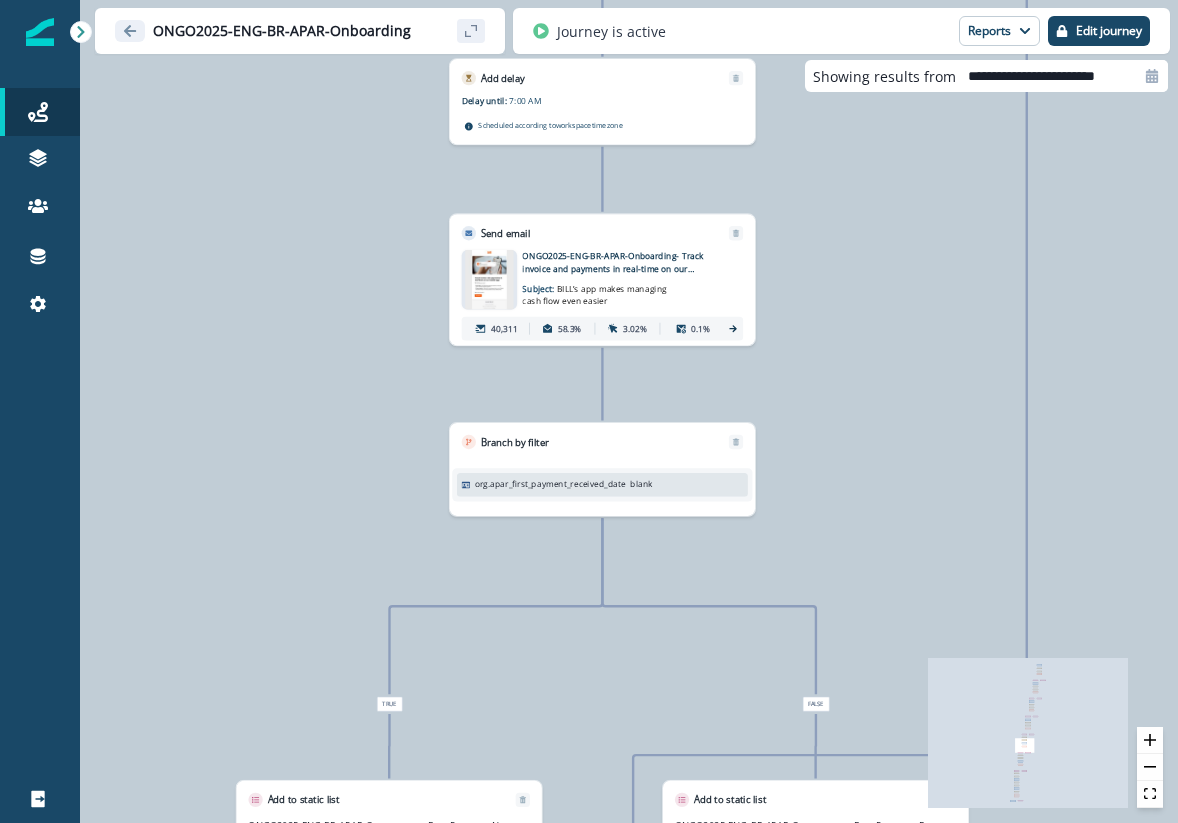 click on "[NUMBER] users have entered the journey Send email Email asset changed, journey reports will be subject to change This asset has overrides for ONGO[YEAR]-ENG-BR-APAR-Onboarding- Welcome to BILL- B Subject: Complete your setup to get paid 2X faster [NUMBER] [PERCENT] [PERCENT] [PERCENT] Add delay Delay by: 3 days Delay details incomplete Scheduled according to workspace timezone Add delay Delay until: [HOUR]:[MINUTE] [AM/PM] Delay details incomplete Scheduled according to workspace timezone Branch by filter org.apar_first_bank_add_date blank True Add to static list ONGO[YEAR]-ENG-BR-APAR-Onboarding - Bank Account NOT Added 1 Send email Email asset changed, journey reports will be subject to change This asset has overrides for ONGO[YEAR]-ENG-BR-APAR-Onboarding- You’re almost ready to get paid in BILL Subject: Don’t keep your payments waiting [NUMBER] [PERCENT] [PERCENT] [PERCENT] Add delay Delay by: 3 days Delay details incomplete Scheduled according to workspace timezone Add delay Delay until: [HOUR]:[MINUTE] [AM/PM] blank" at bounding box center (629, 411) 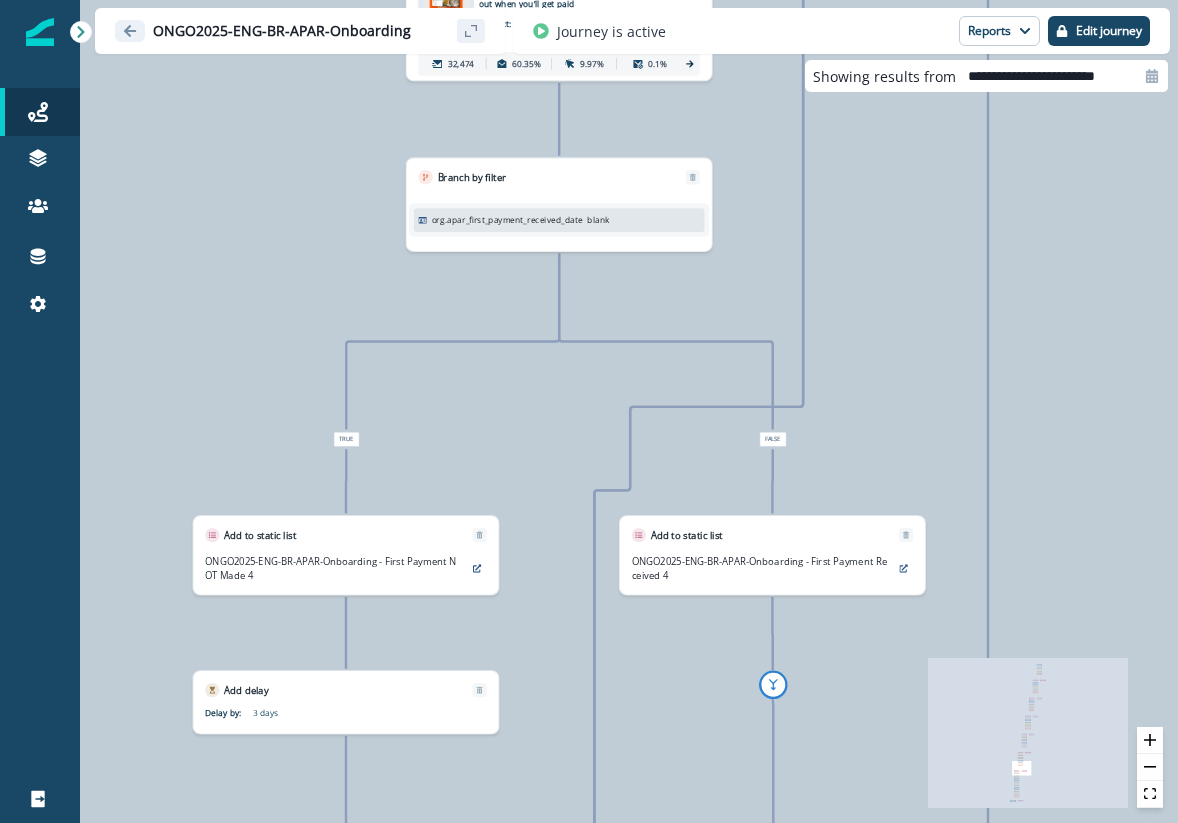 drag, startPoint x: 653, startPoint y: 553, endPoint x: 816, endPoint y: 464, distance: 185.71483 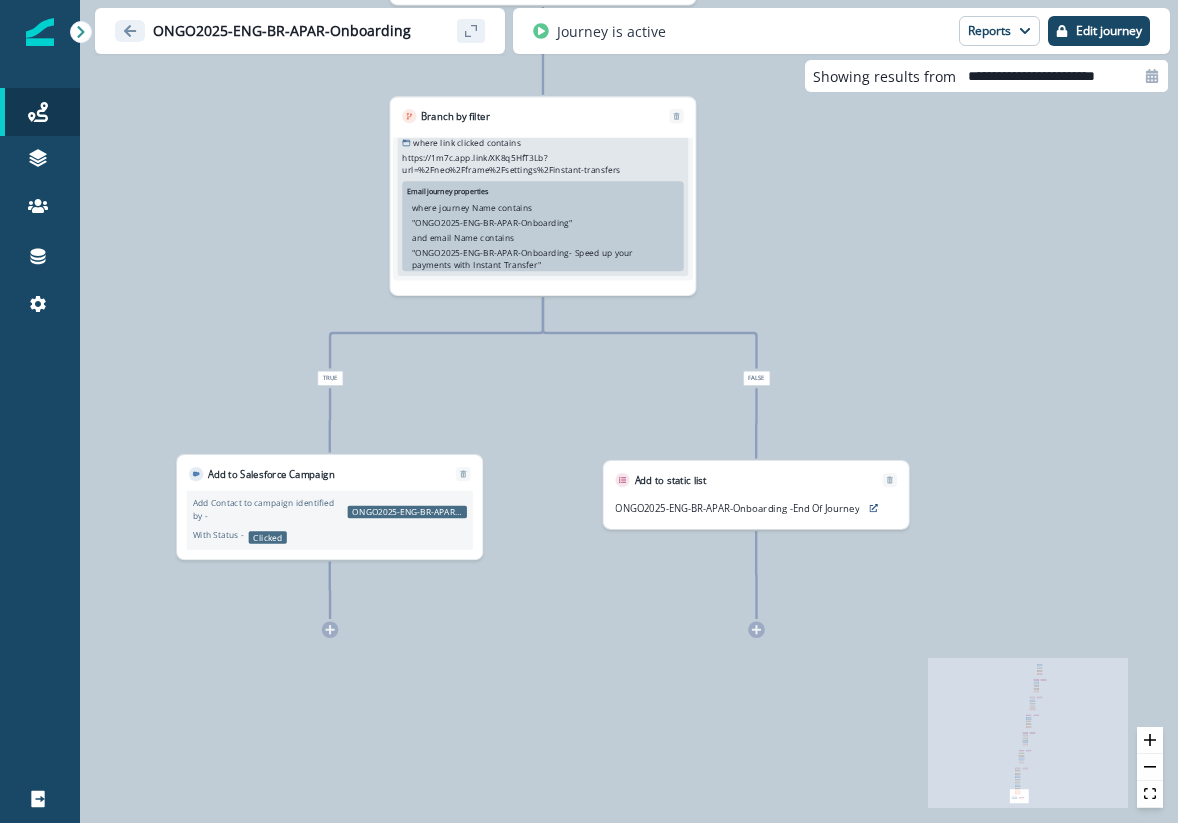 click on "[NUMBER] users have entered the journey Send email Email asset changed, journey reports will be subject to change This asset has overrides for ONGO[YEAR]-ENG-BR-APAR-Onboarding- Welcome to BILL- B Subject: Complete your setup to get paid 2X faster [NUMBER] [PERCENT] [PERCENT] [PERCENT] Add delay Delay by: 3 days Delay details incomplete Scheduled according to workspace timezone Add delay Delay until: [HOUR]:[MINUTE] [AM/PM] Delay details incomplete Scheduled according to workspace timezone Branch by filter org.apar_first_bank_add_date blank True Add to static list ONGO[YEAR]-ENG-BR-APAR-Onboarding - Bank Account NOT Added 1 Send email Email asset changed, journey reports will be subject to change This asset has overrides for ONGO[YEAR]-ENG-BR-APAR-Onboarding- You’re almost ready to get paid in BILL Subject: Don’t keep your payments waiting [NUMBER] [PERCENT] [PERCENT] [PERCENT] Add delay Delay by: 3 days Delay details incomplete Scheduled according to workspace timezone Add delay Delay until: [HOUR]:[MINUTE] [AM/PM] blank" at bounding box center [629, 411] 